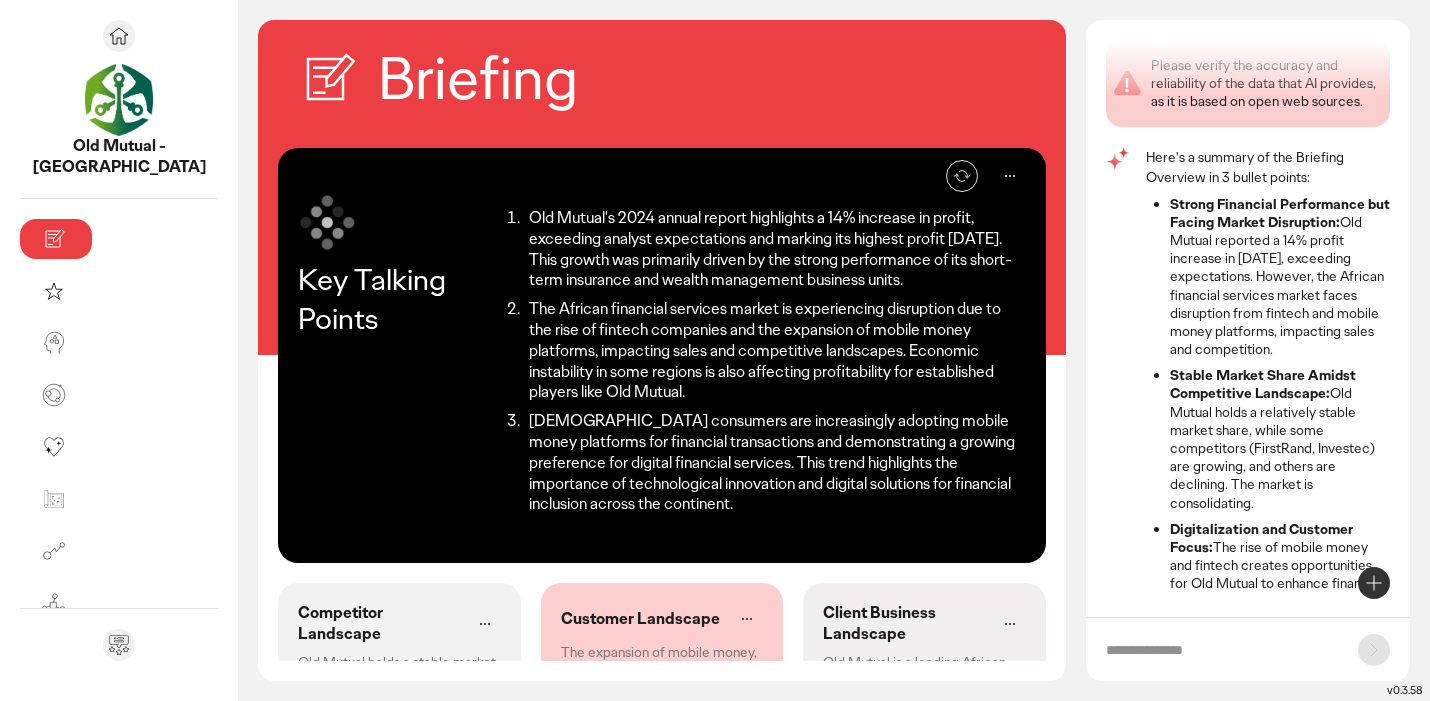 scroll, scrollTop: 0, scrollLeft: 0, axis: both 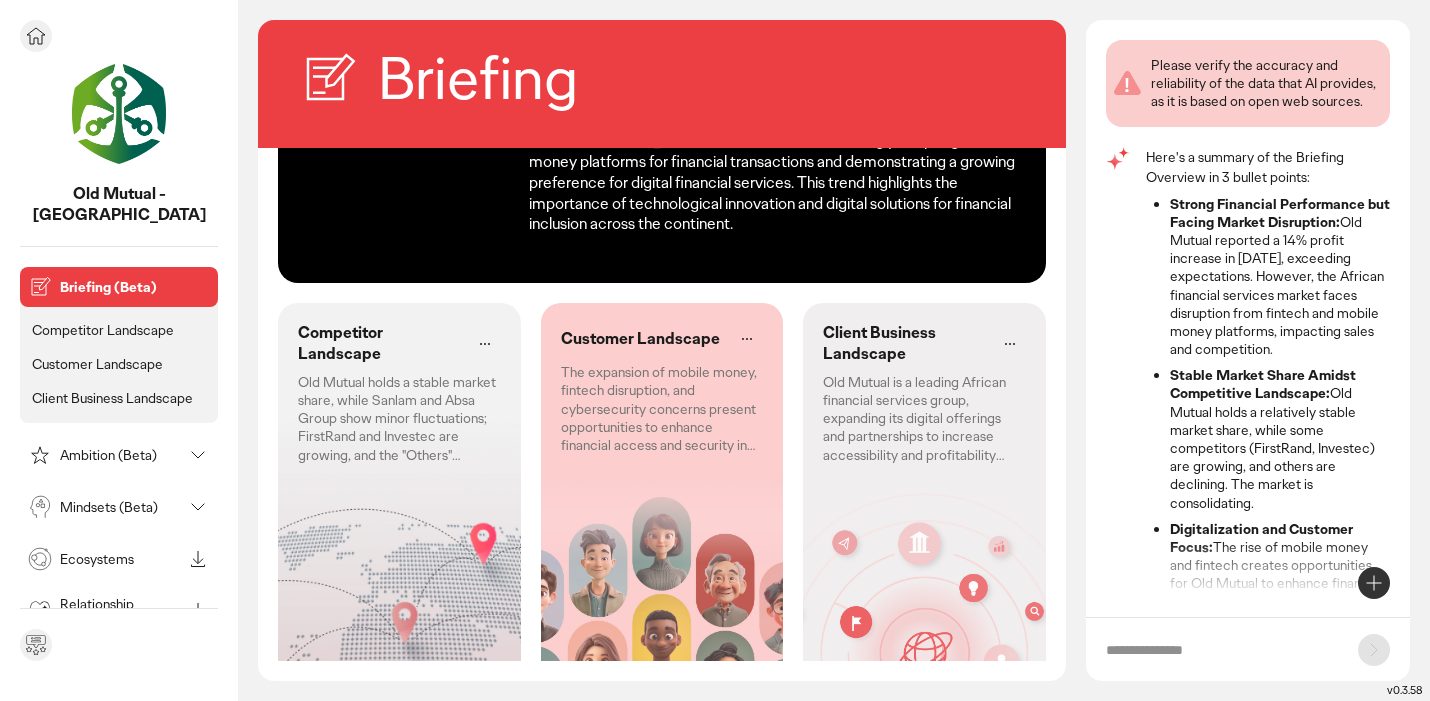click on "Competitor Landscape" at bounding box center (103, 330) 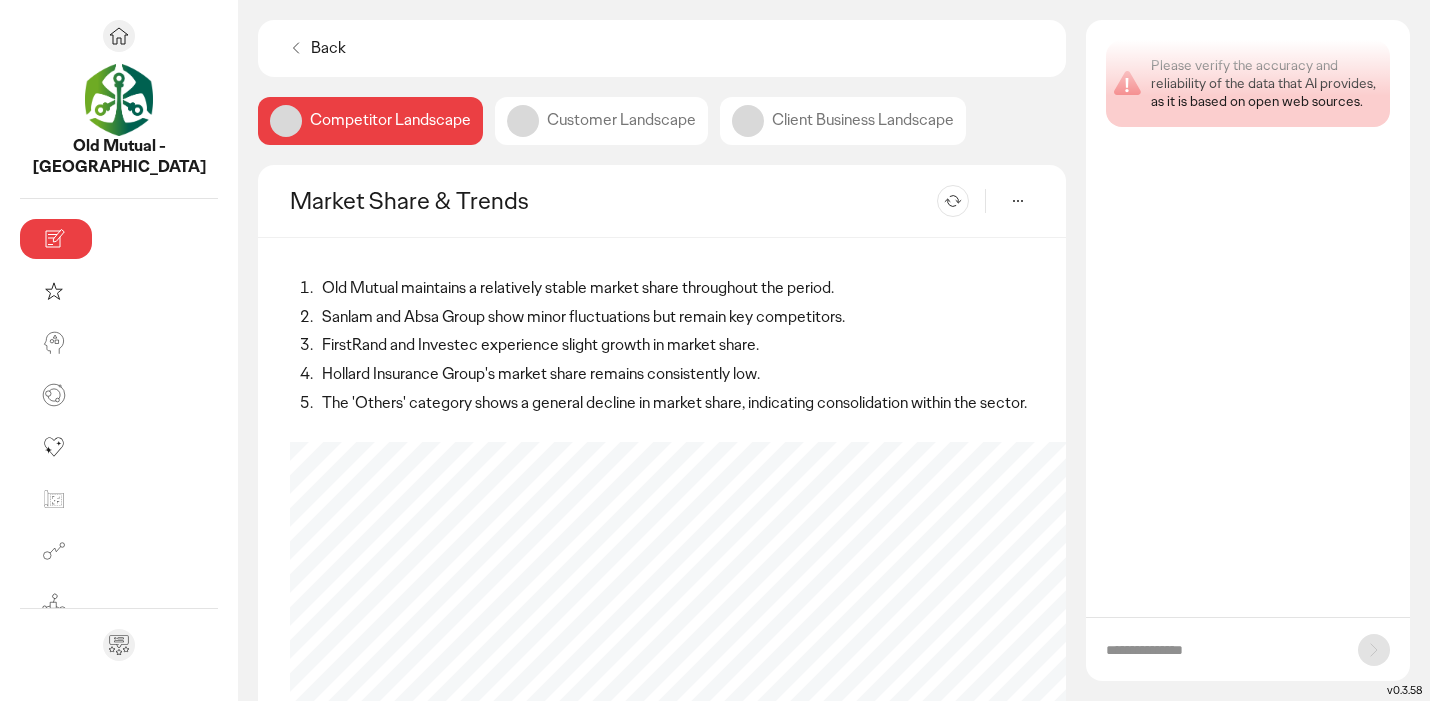 scroll, scrollTop: 0, scrollLeft: 0, axis: both 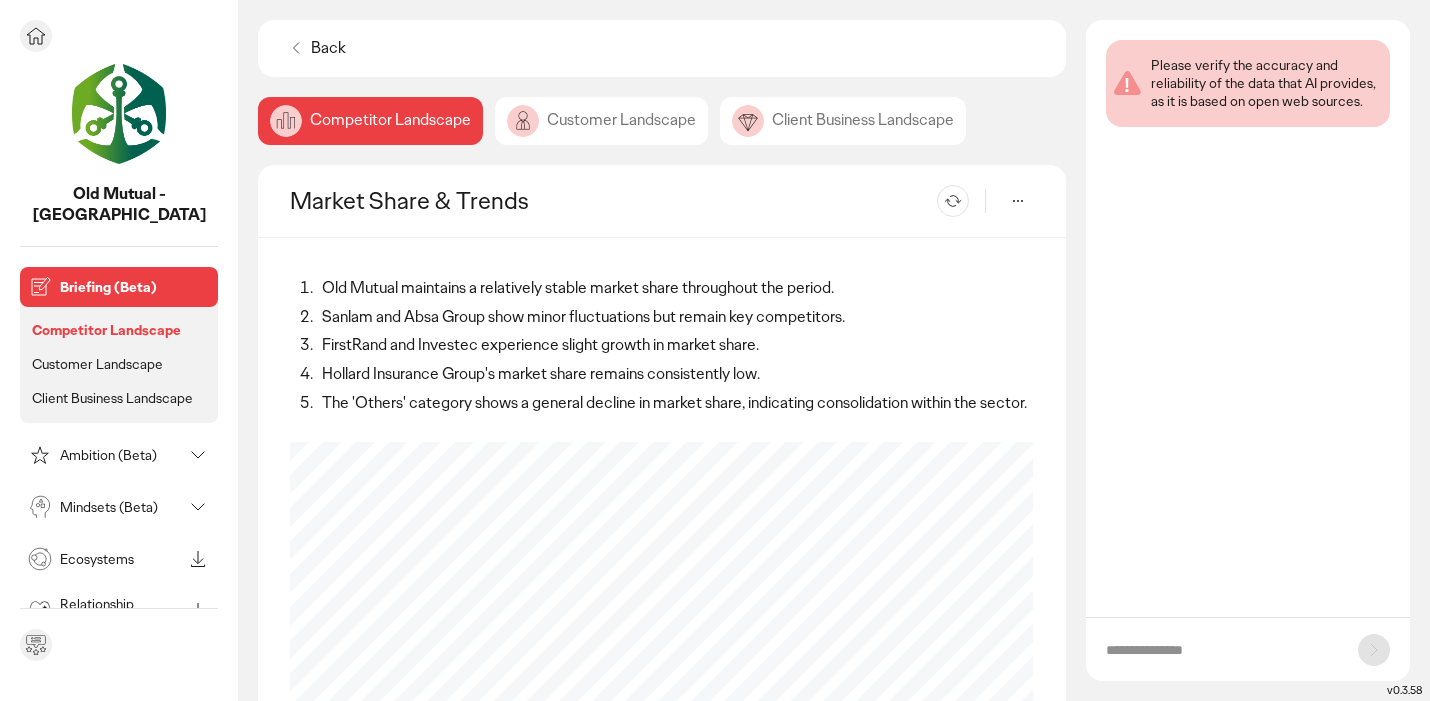 click on "Briefing (Beta)" at bounding box center (135, 287) 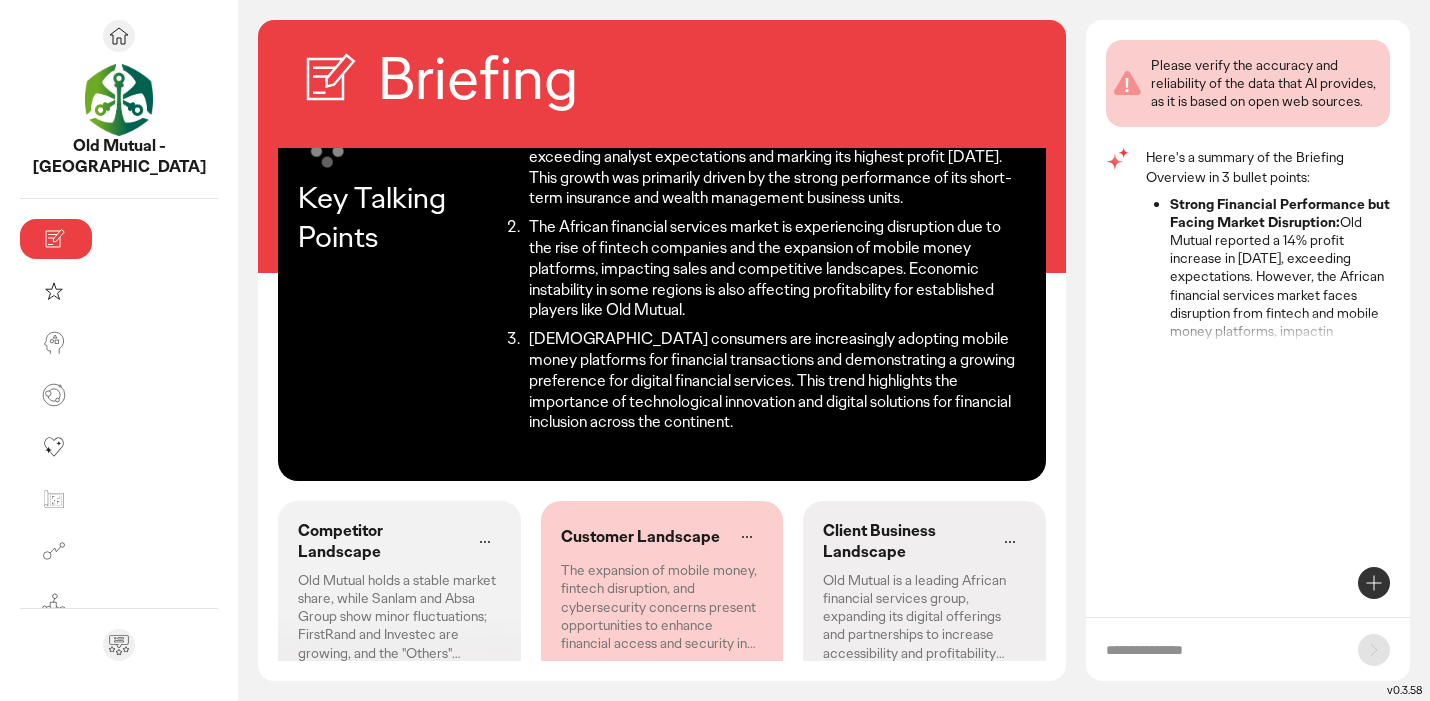 scroll, scrollTop: 0, scrollLeft: 0, axis: both 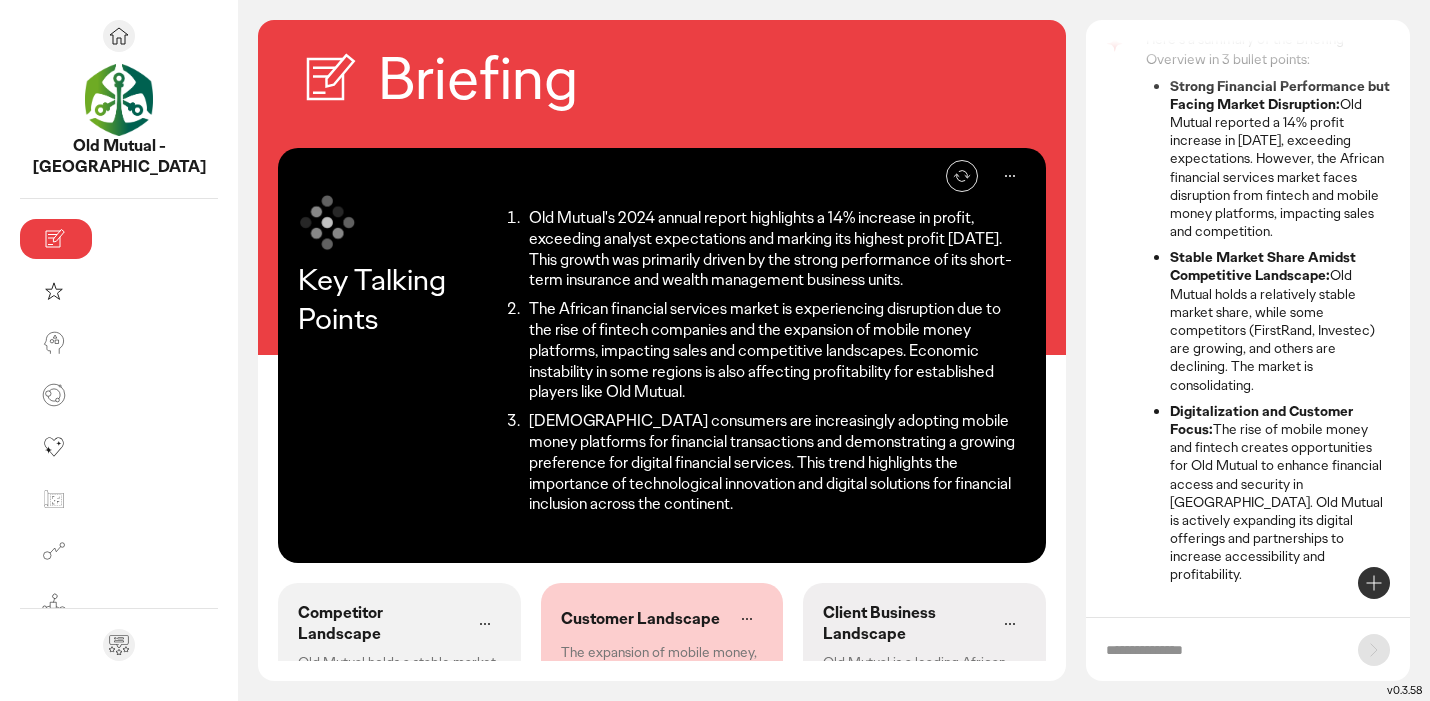 click 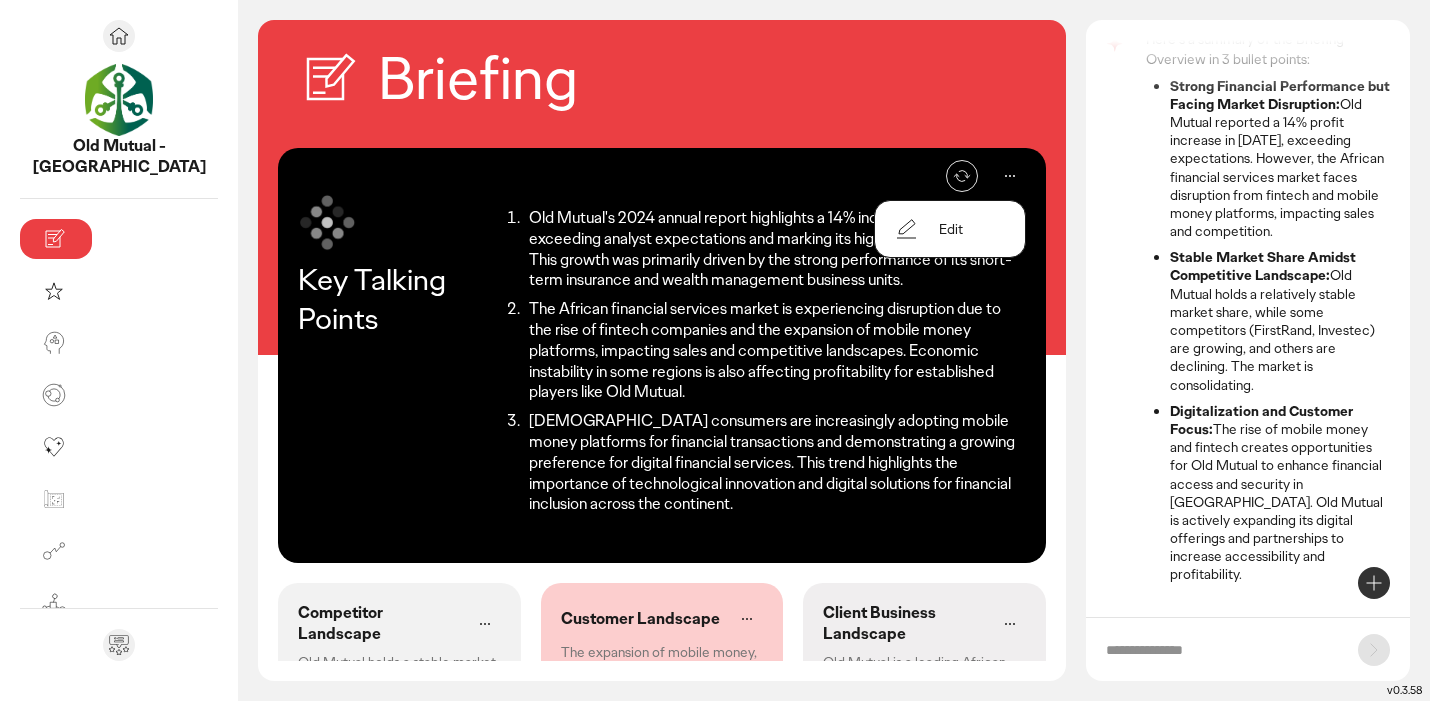 click on "Edit" at bounding box center [951, 229] 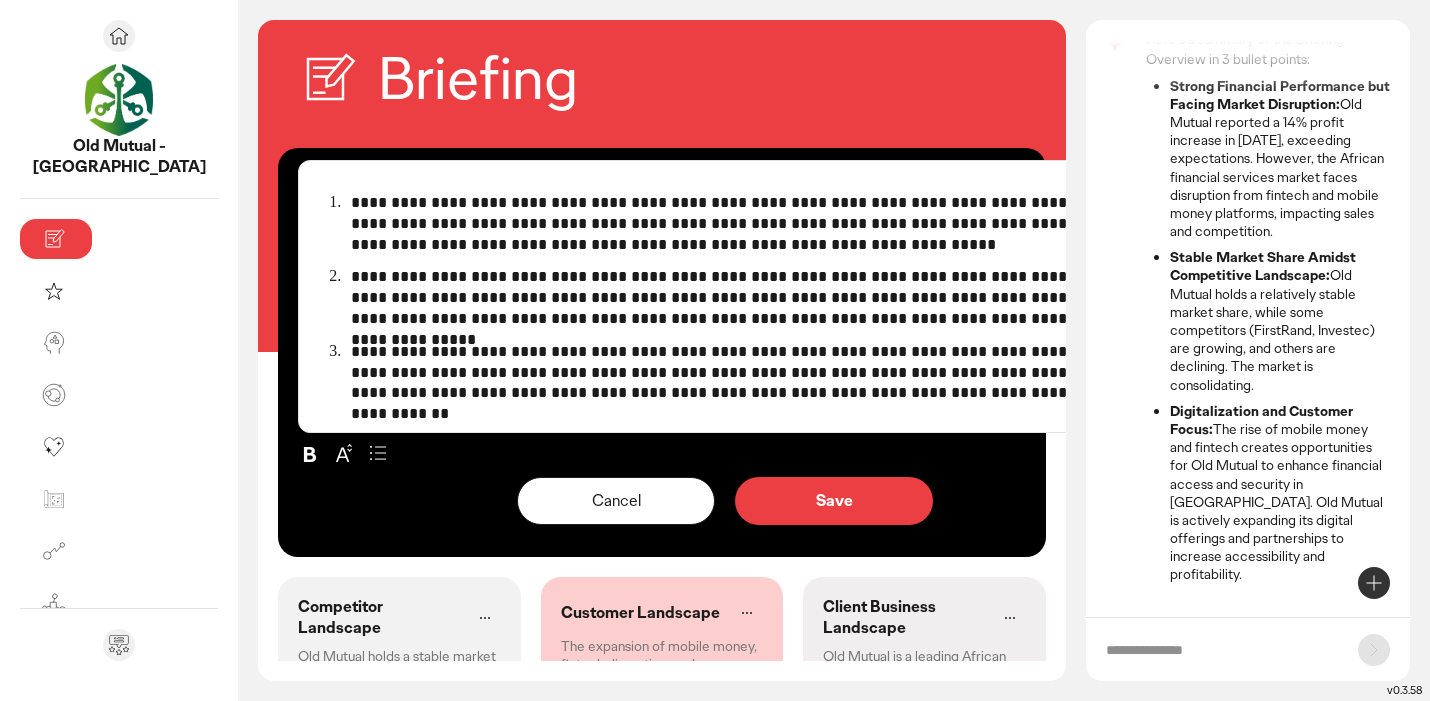 click on "**********" at bounding box center [741, 224] 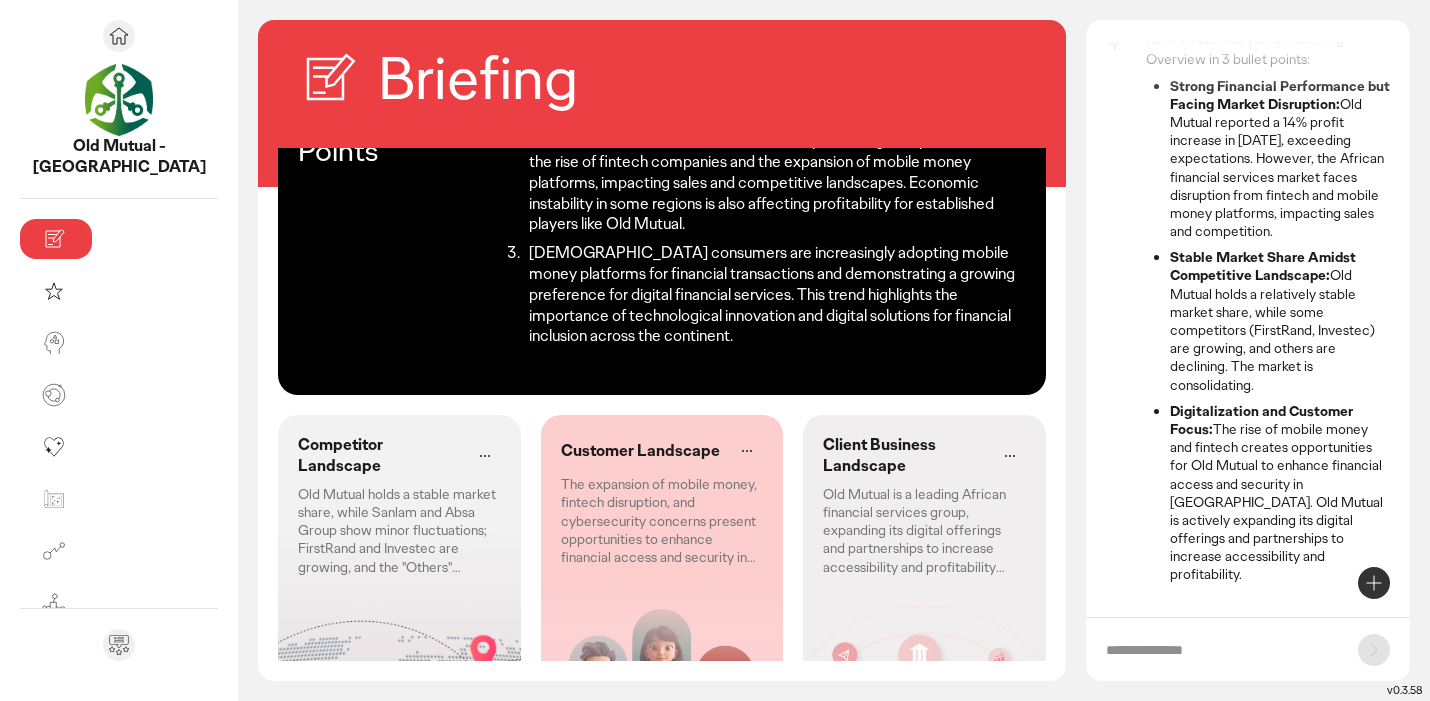 scroll, scrollTop: 280, scrollLeft: 0, axis: vertical 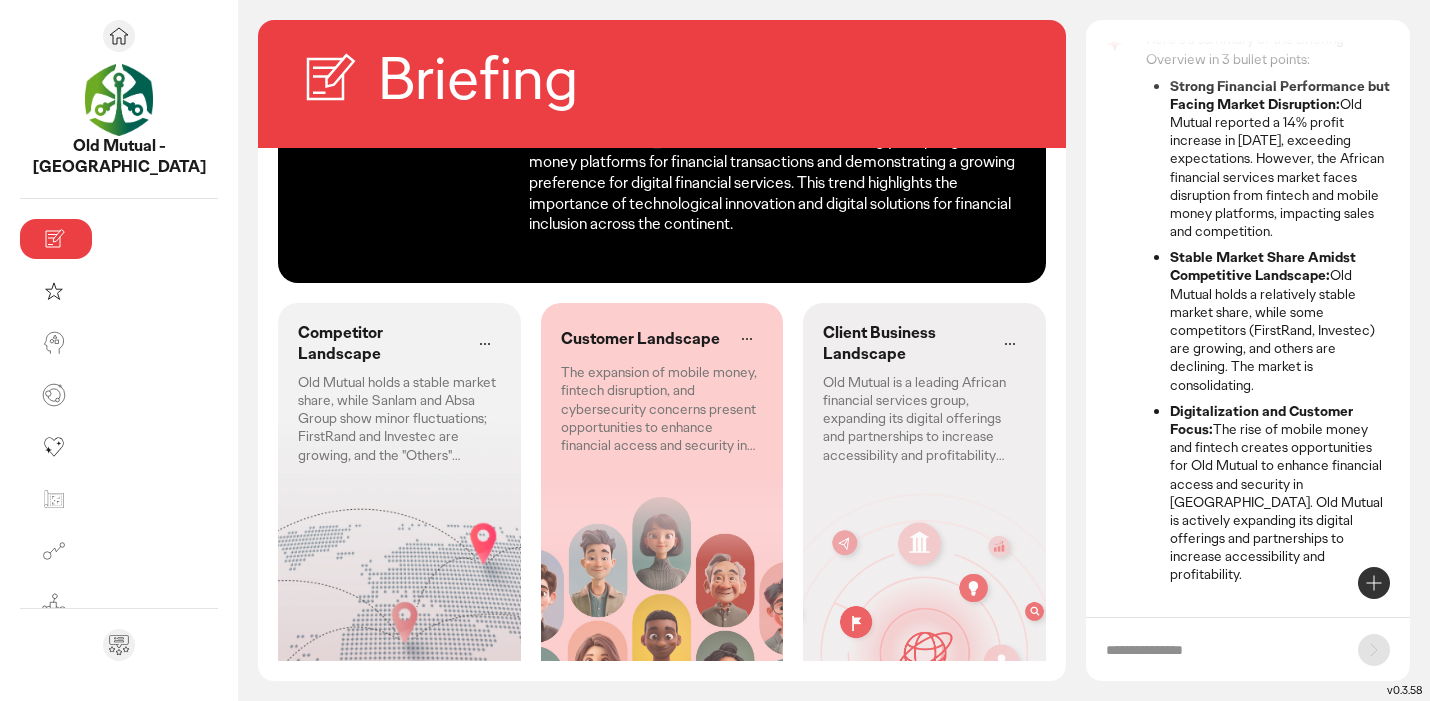 click on "Old Mutual holds a stable market share, while Sanlam and Absa Group show minor fluctuations; FirstRand and Investec are growing, and the "Others" category is declining." 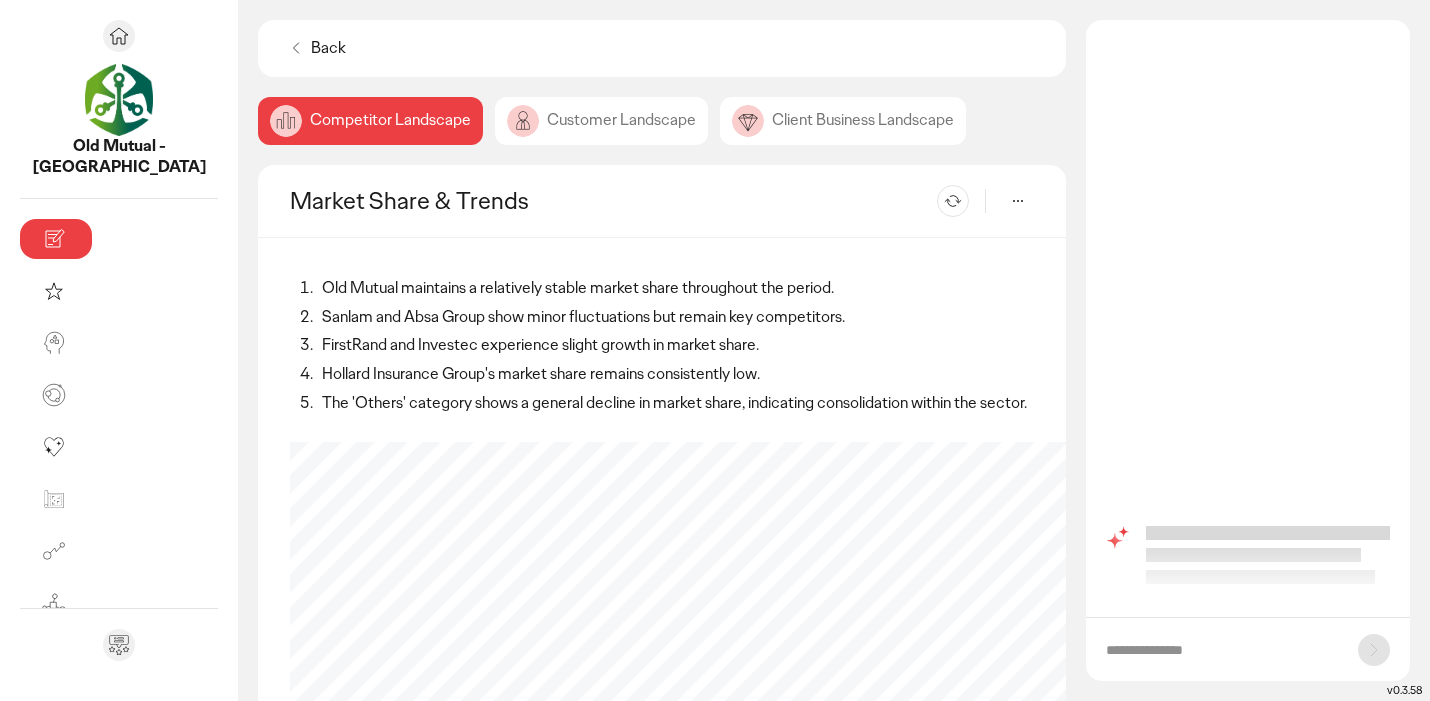 scroll, scrollTop: 0, scrollLeft: 0, axis: both 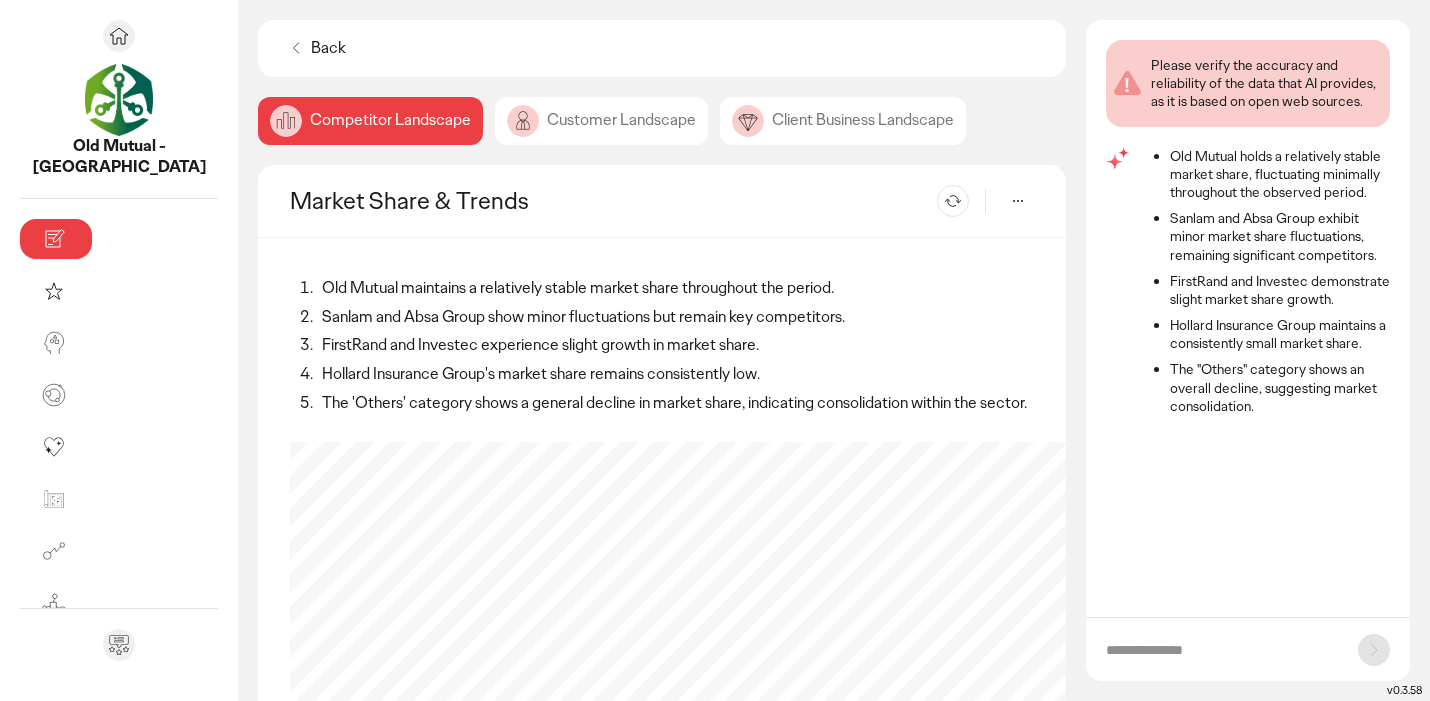 click on "Customer Landscape" 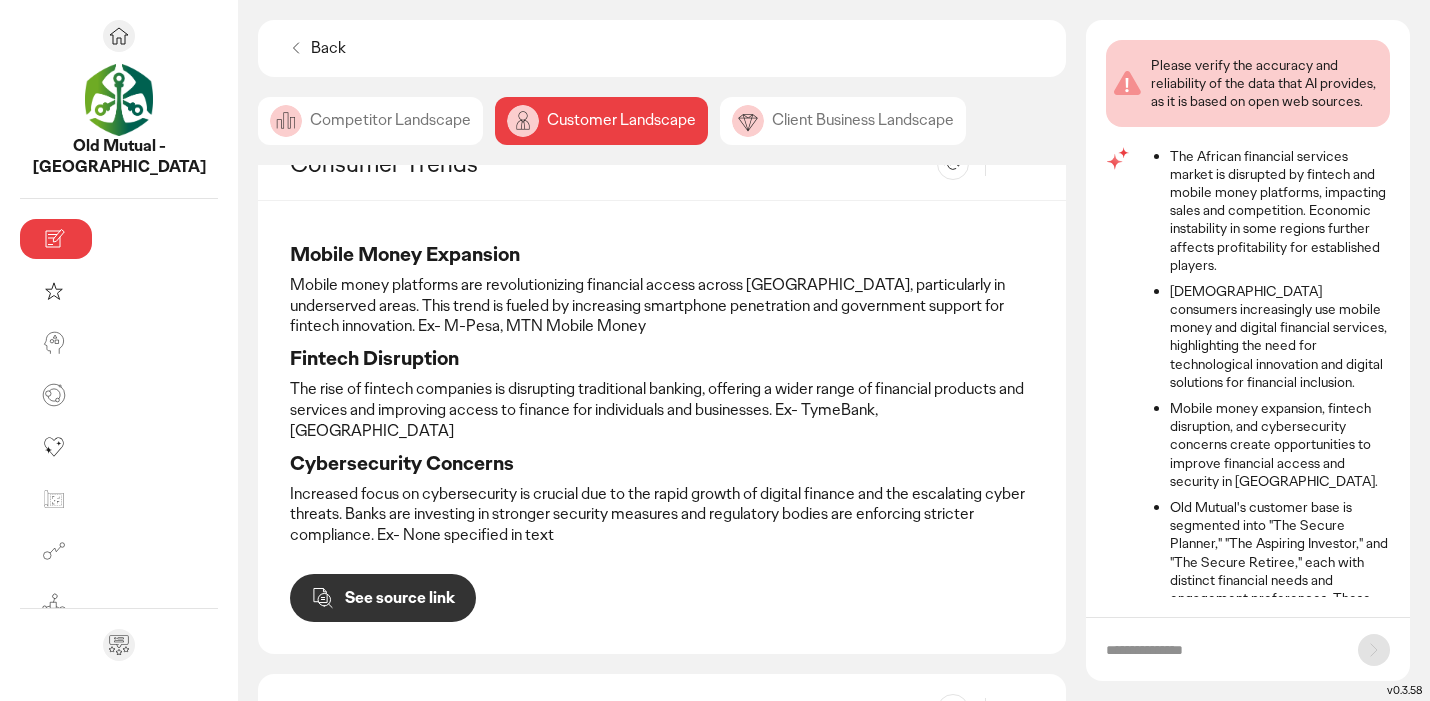 scroll, scrollTop: 40, scrollLeft: 0, axis: vertical 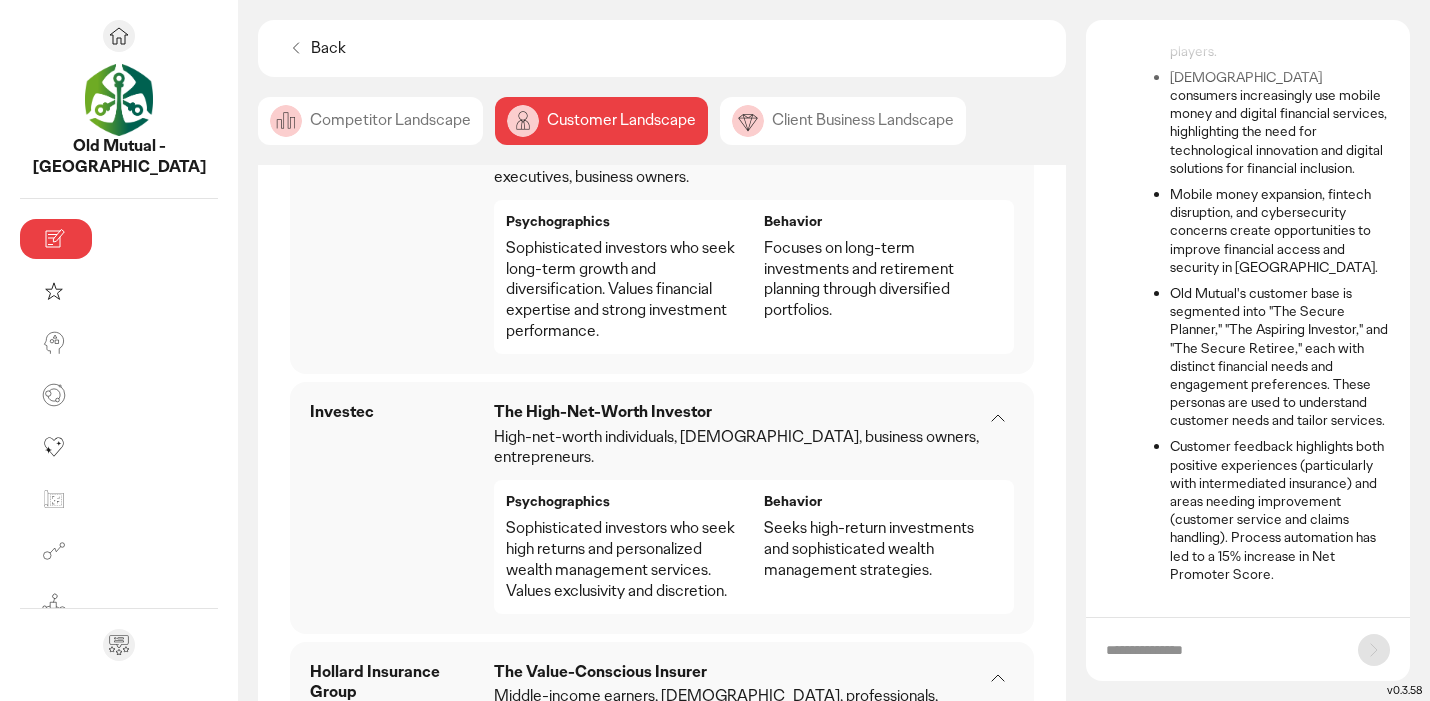 click on "Client Business Landscape" 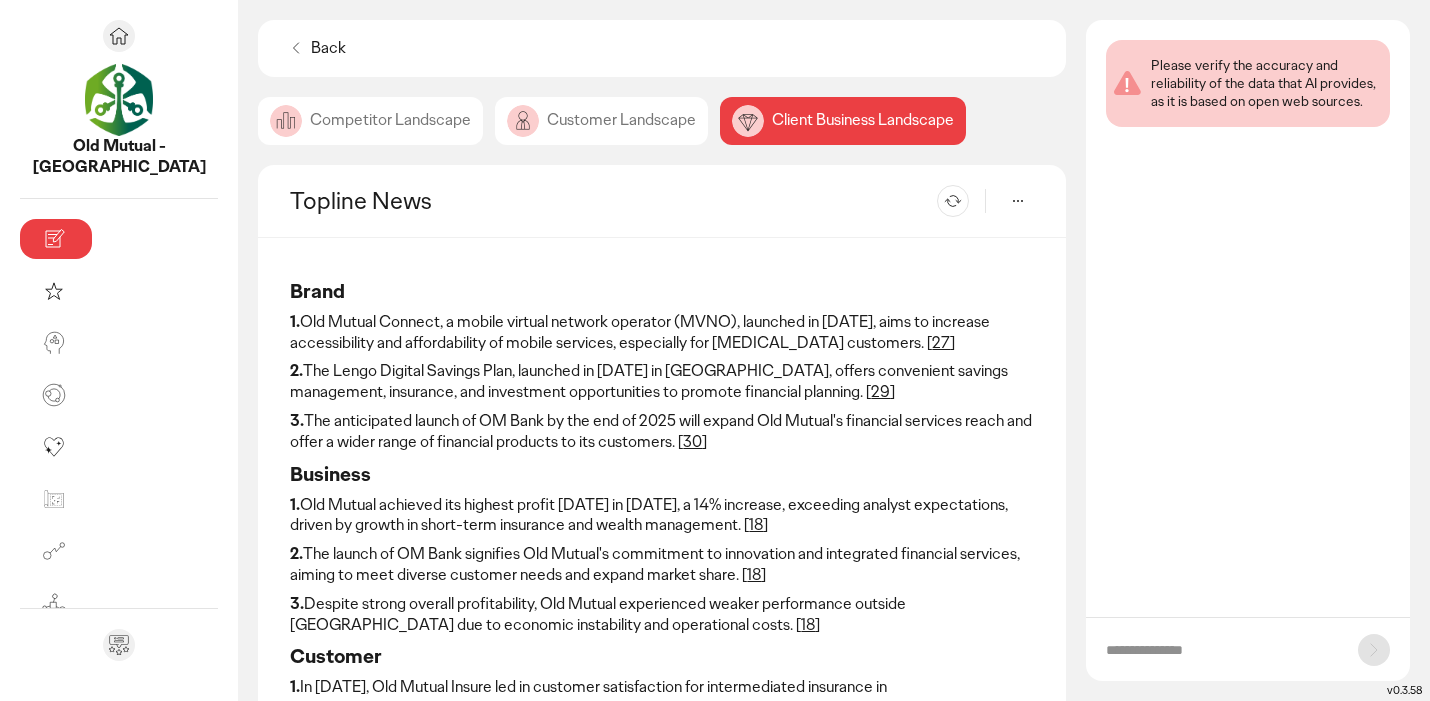scroll, scrollTop: 0, scrollLeft: 0, axis: both 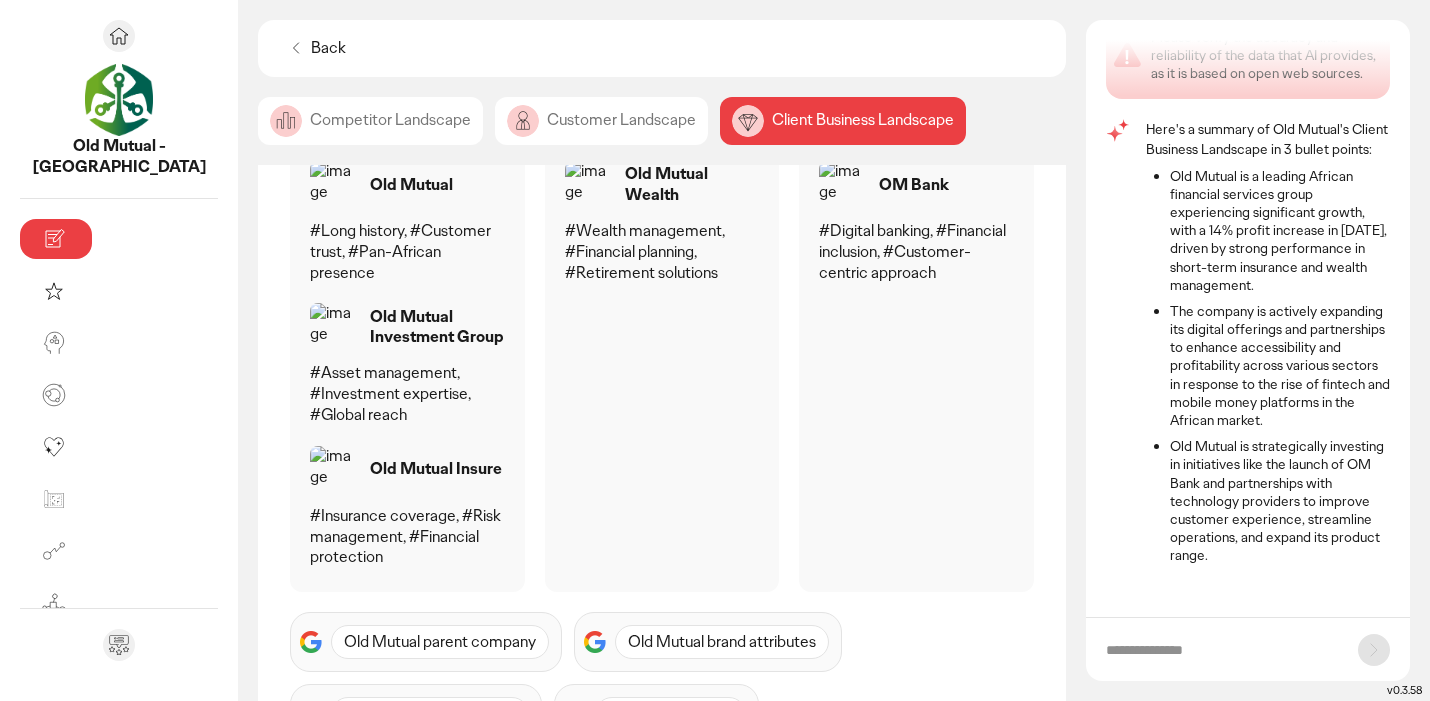 click on "Competitor Landscape" 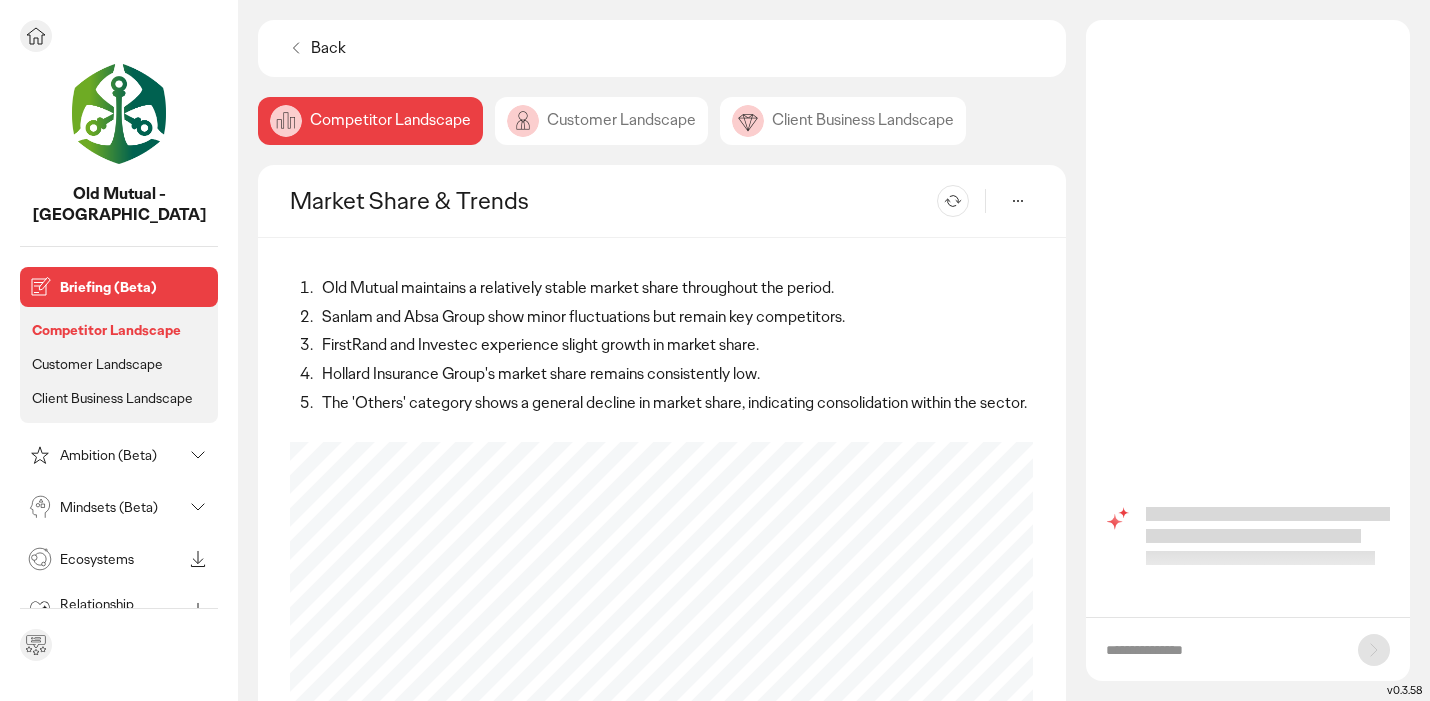 scroll, scrollTop: 0, scrollLeft: 0, axis: both 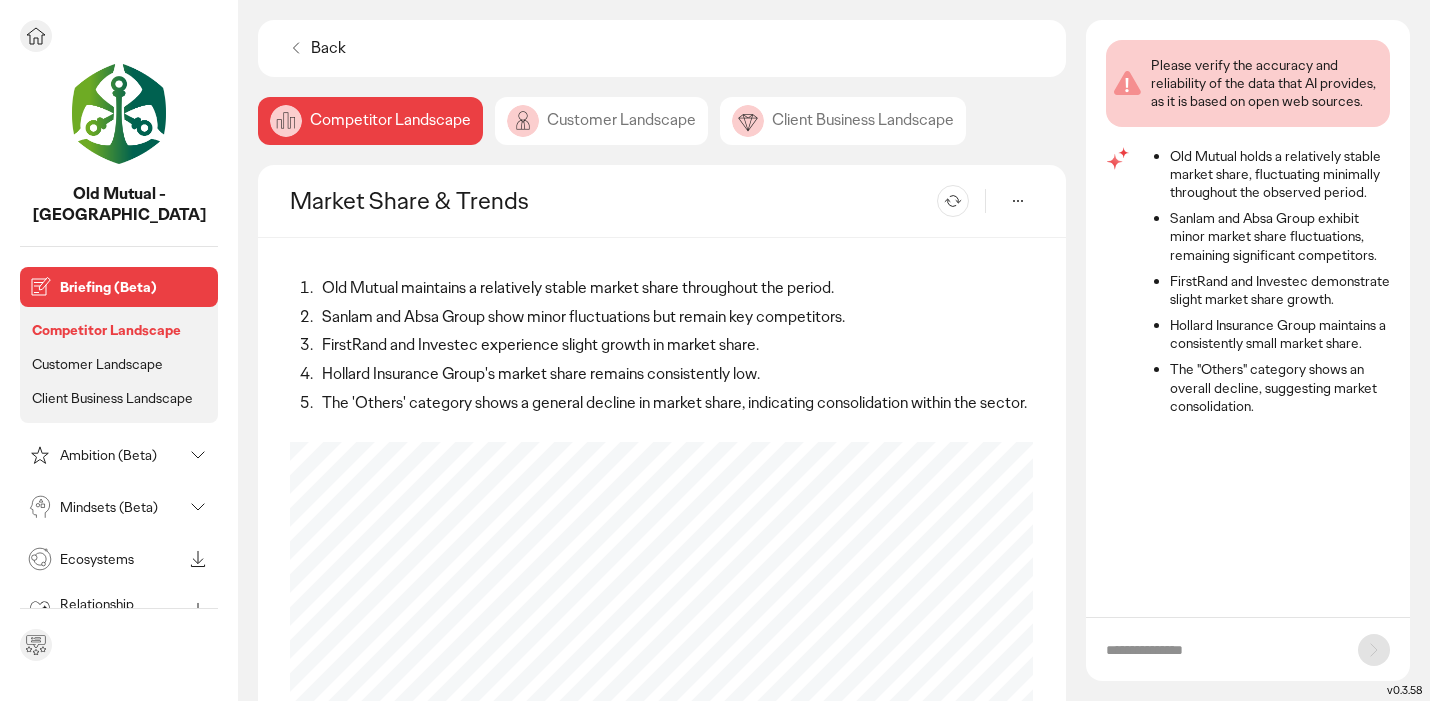 click on "Ambition (Beta)" at bounding box center [121, 455] 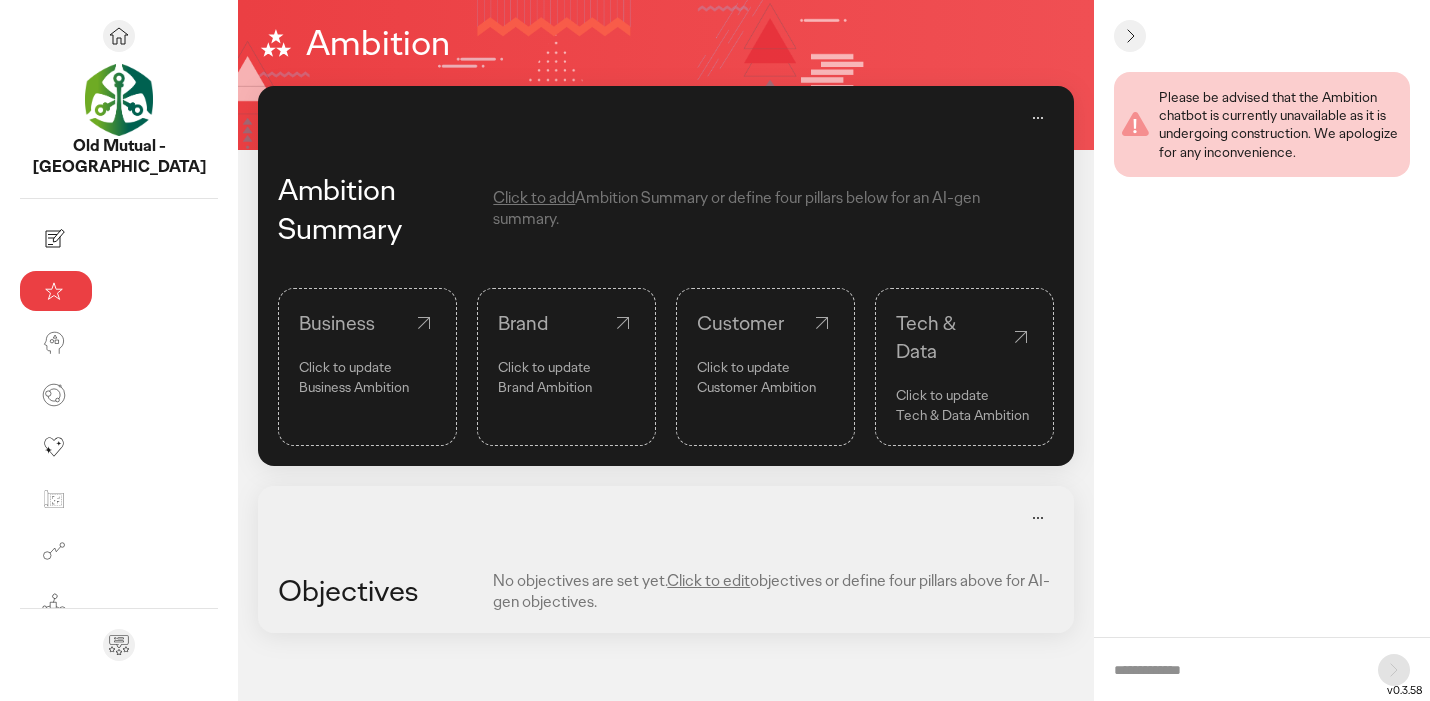 click on "Click to add" at bounding box center (534, 197) 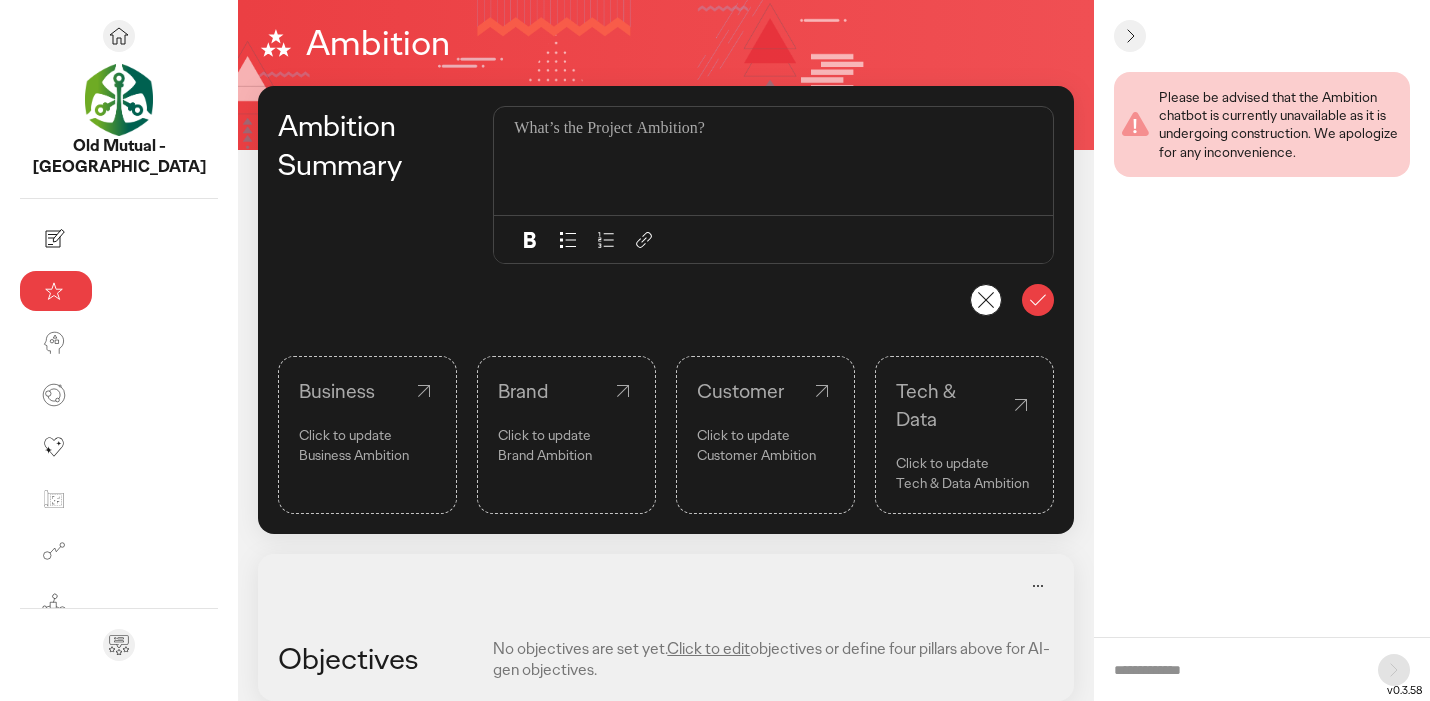 click at bounding box center [779, 161] 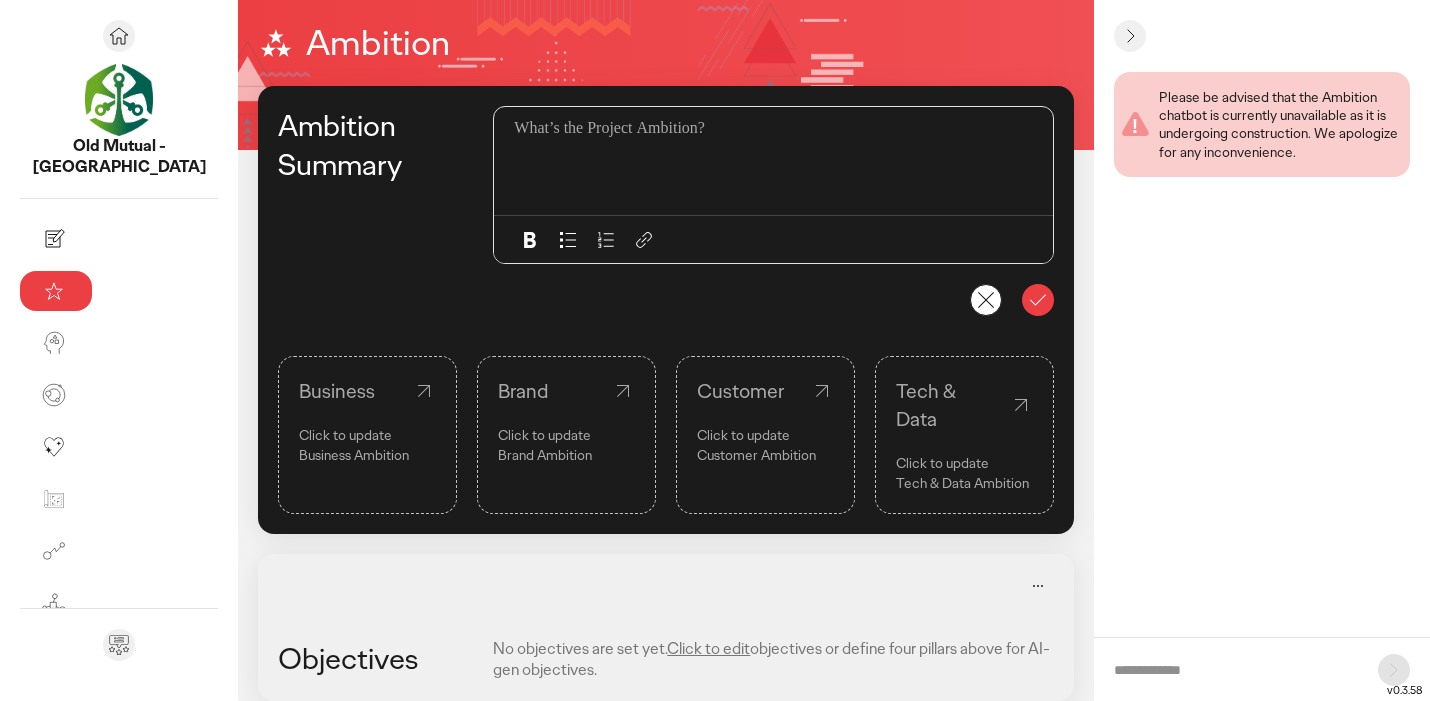 type 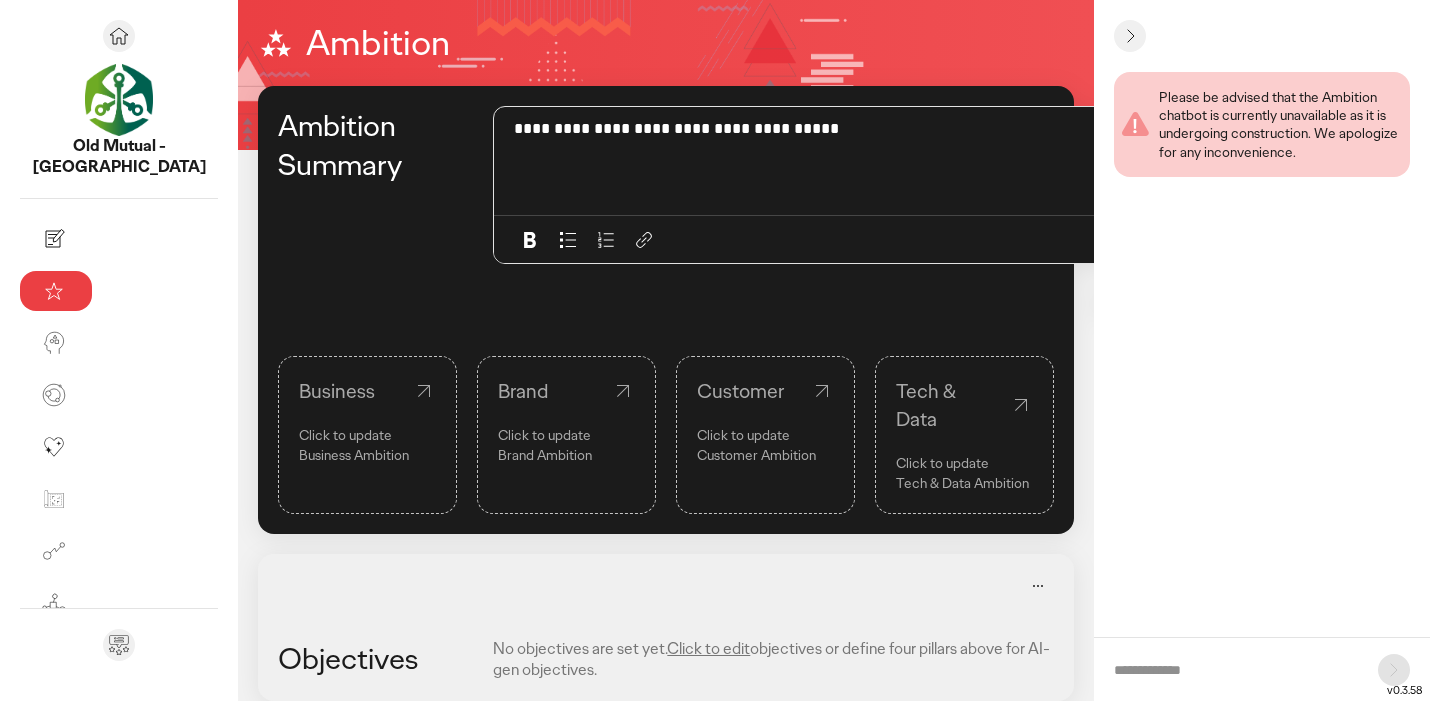 click 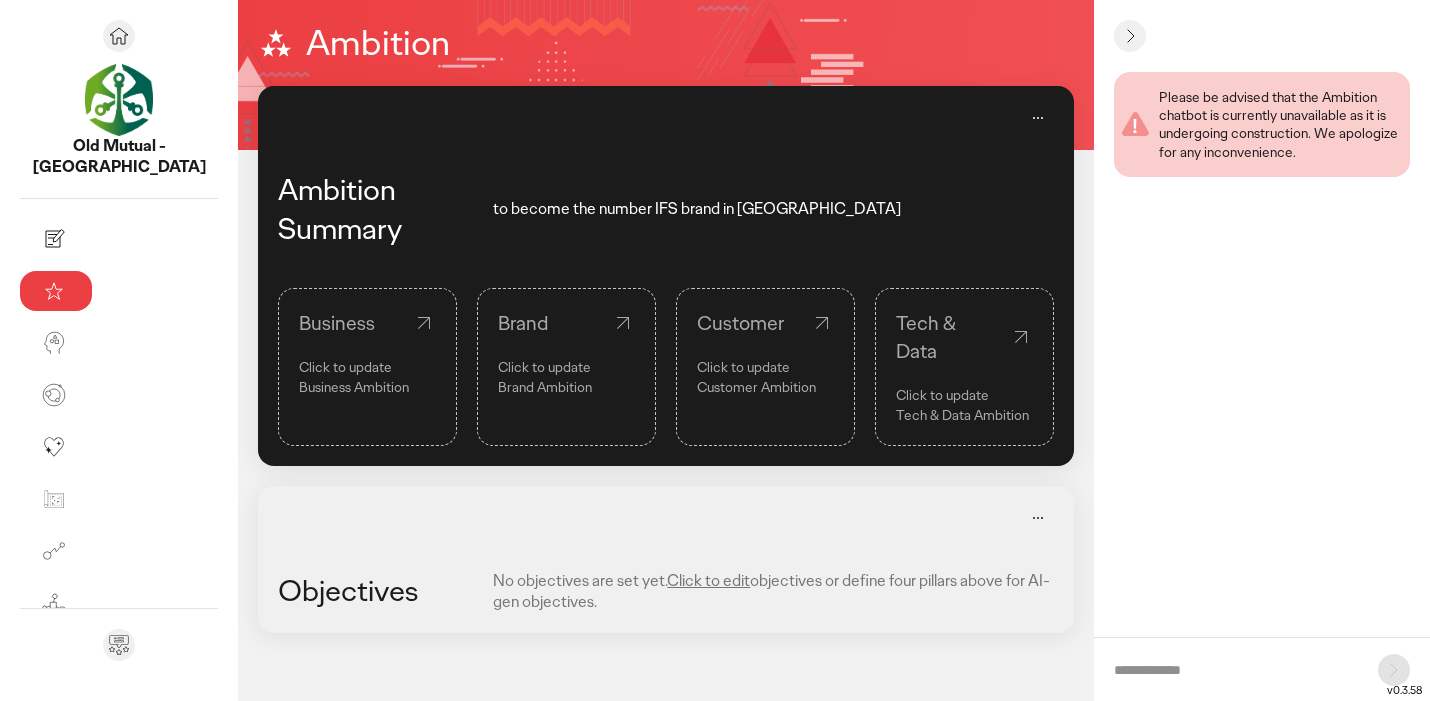 click on "Business  Click to update
Business Ambition" at bounding box center [367, 367] 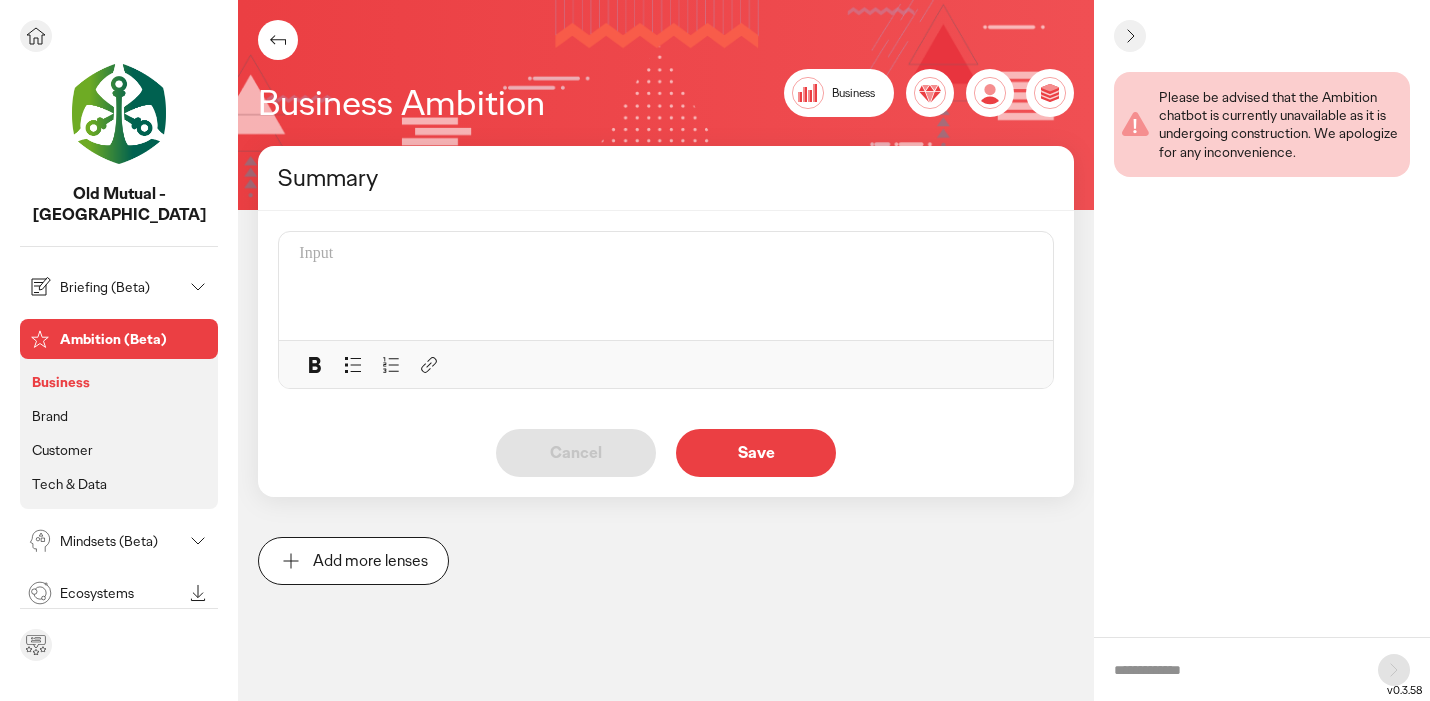 click on "Ambition (Beta)" at bounding box center (117, 339) 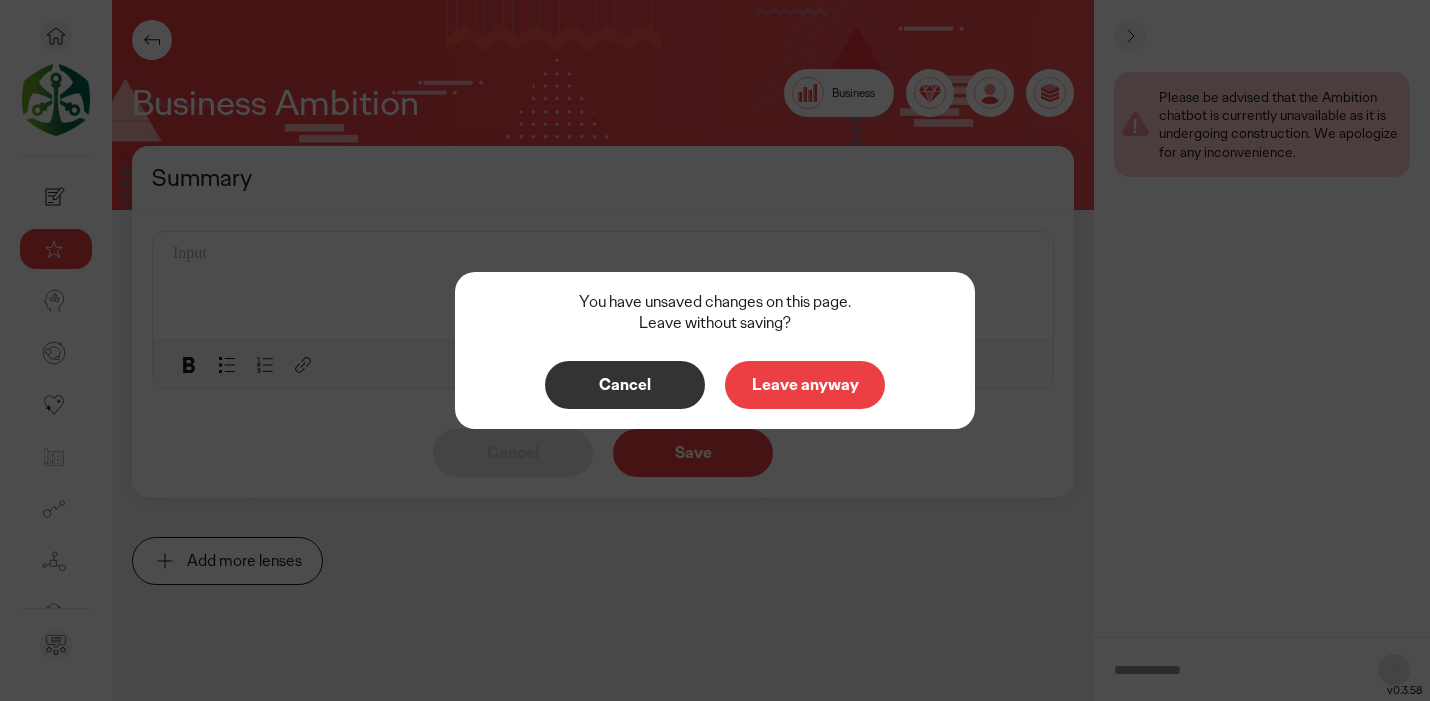 click on "Cancel" at bounding box center [625, 385] 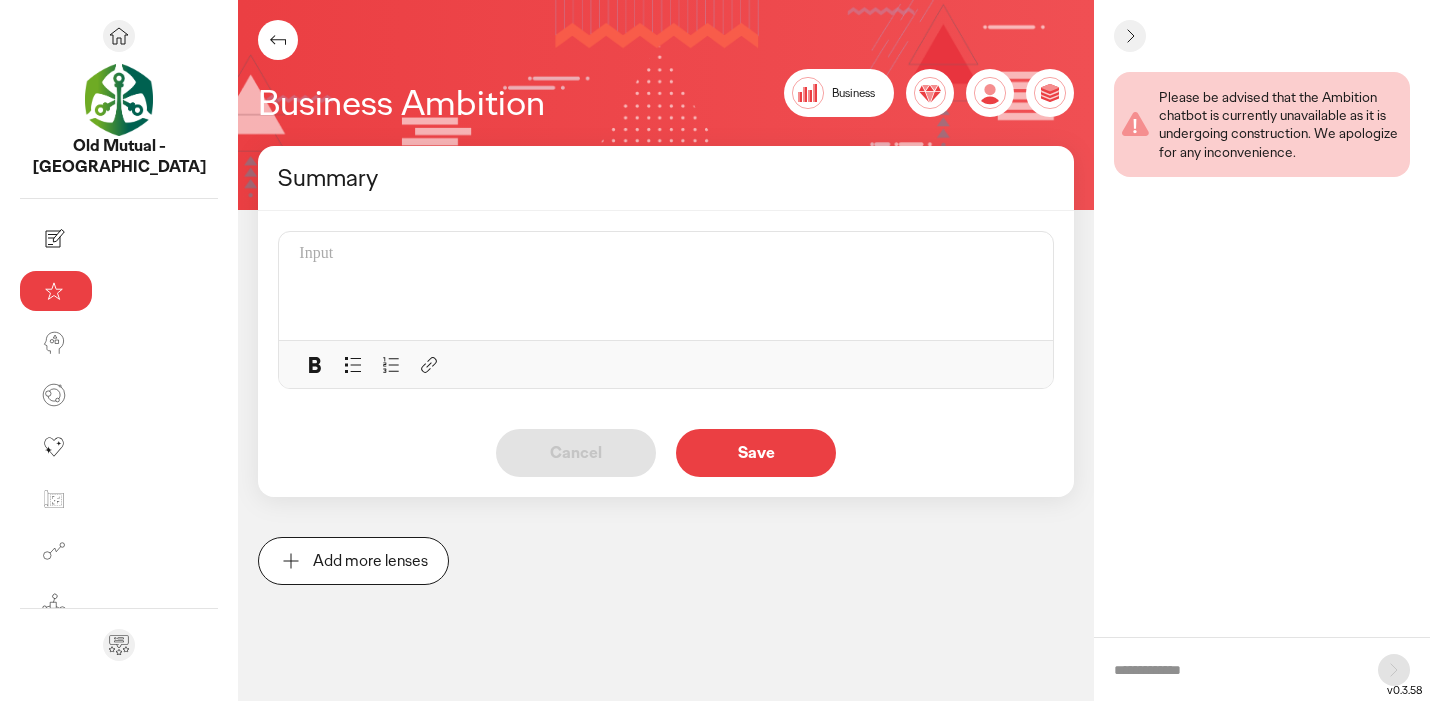 click 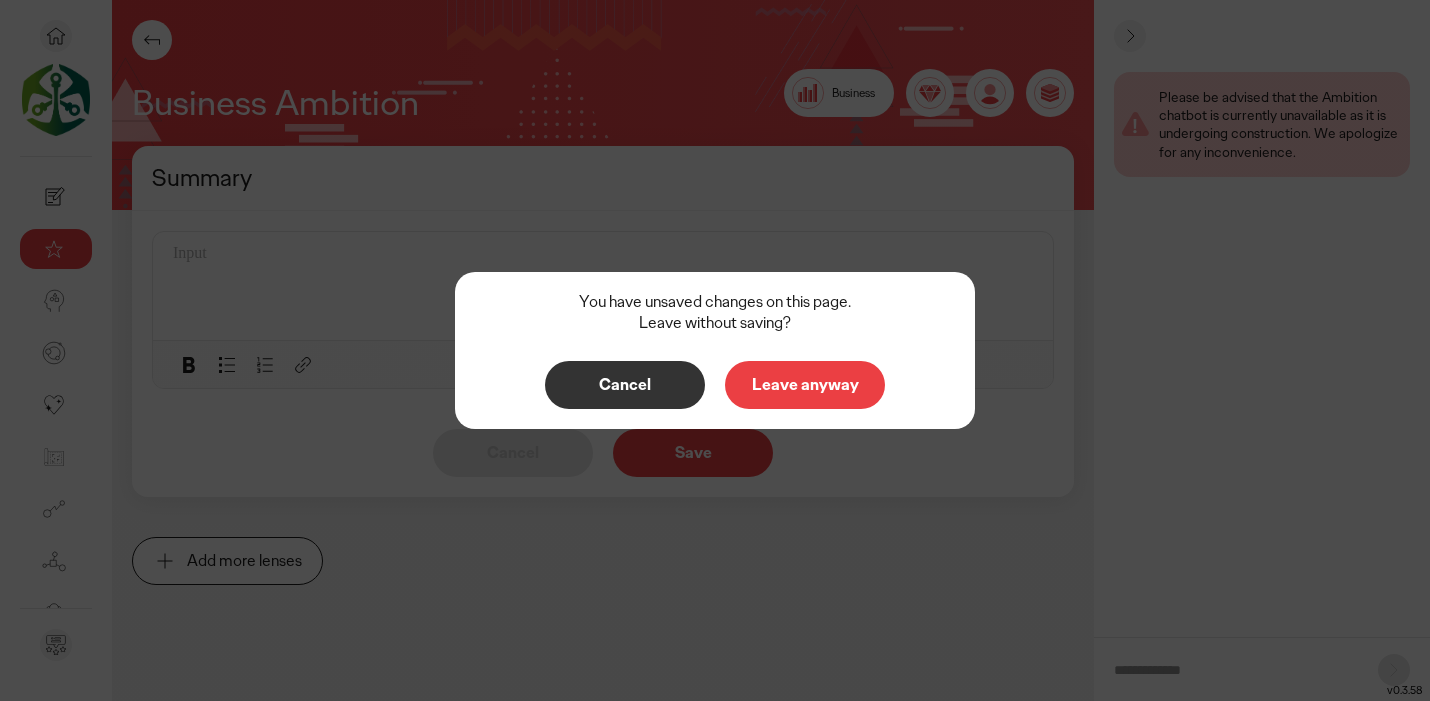 click on "Leave anyway" at bounding box center [805, 385] 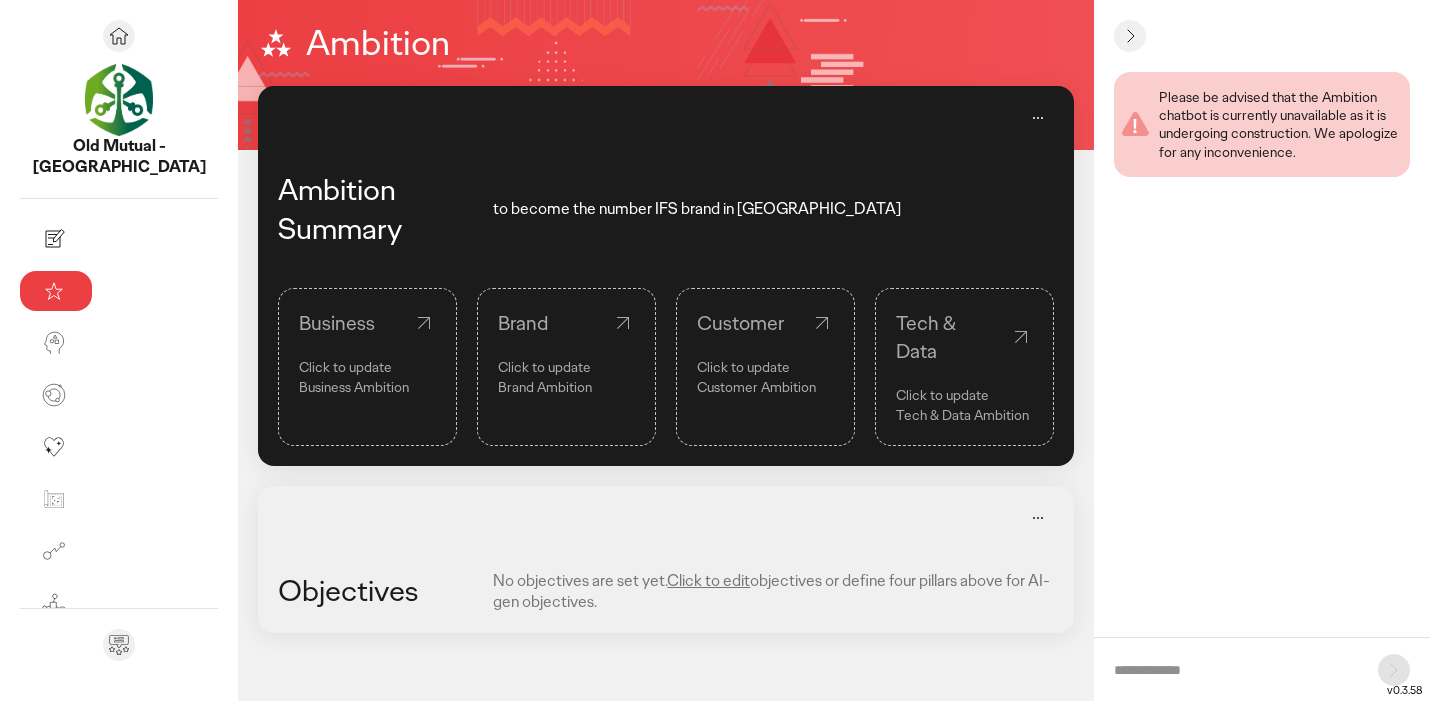 click on "Click to edit" at bounding box center (708, 580) 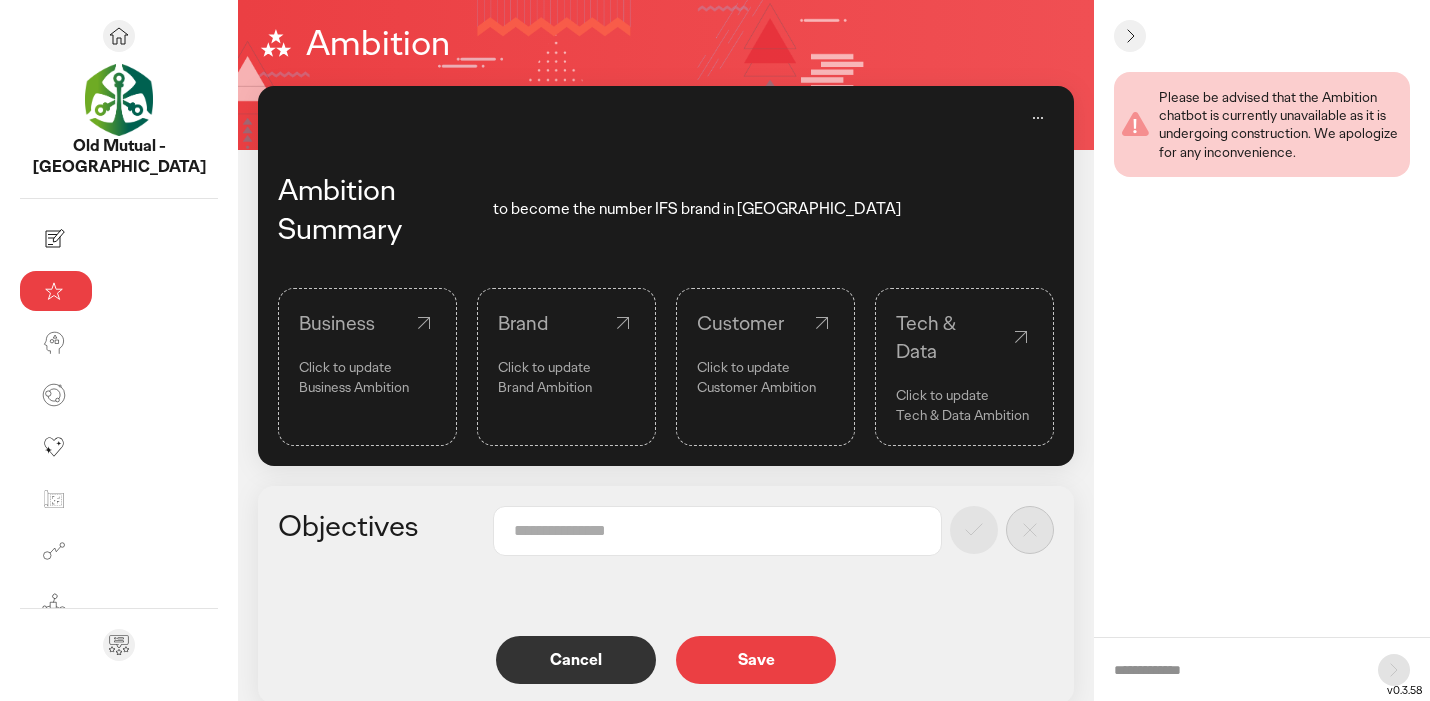 scroll, scrollTop: 55, scrollLeft: 0, axis: vertical 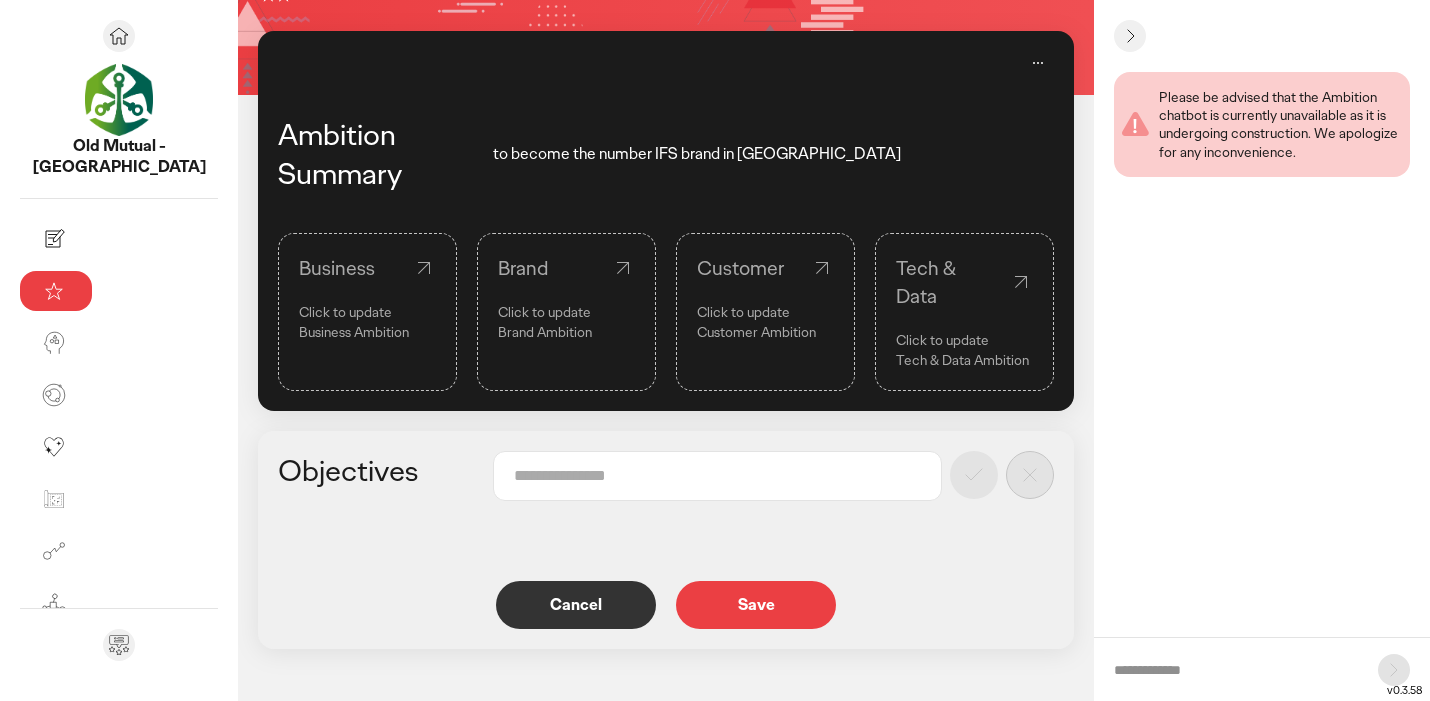 click on "Cancel" at bounding box center [576, 605] 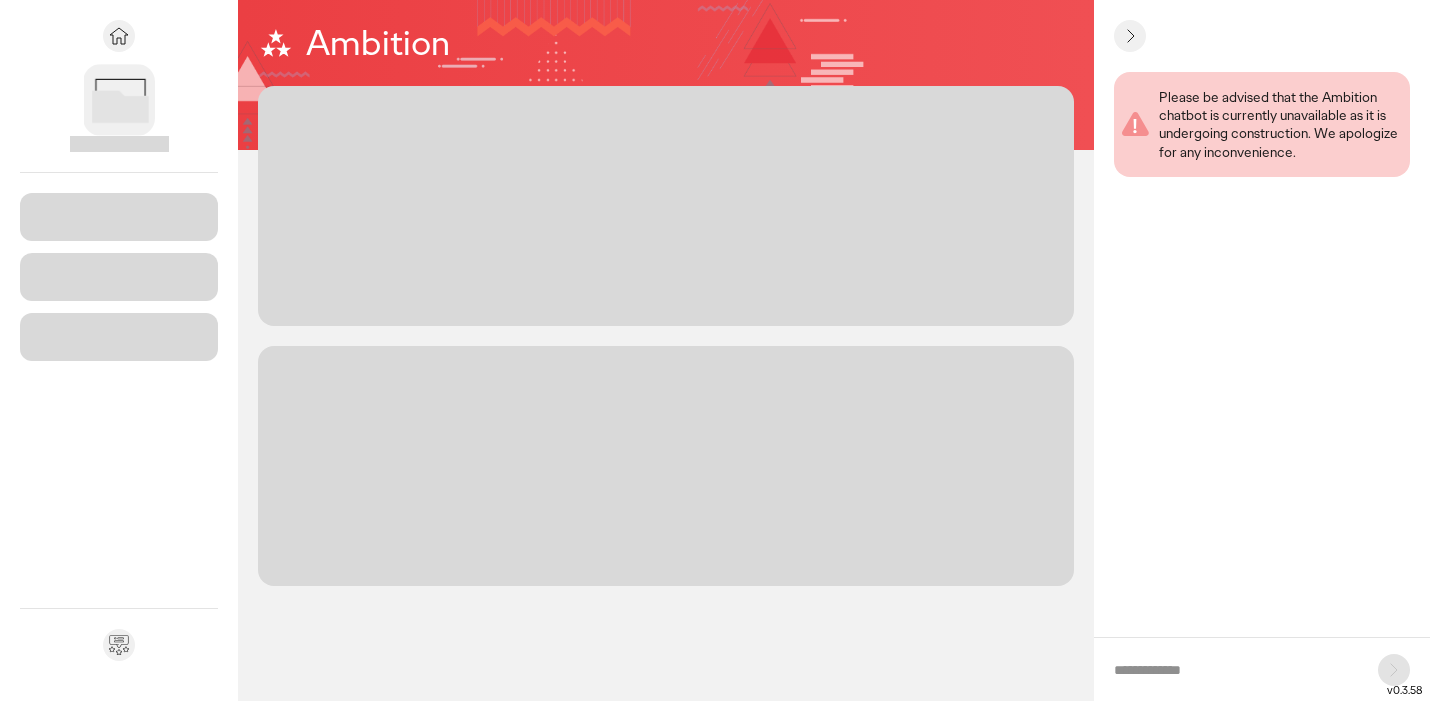 scroll, scrollTop: 0, scrollLeft: 0, axis: both 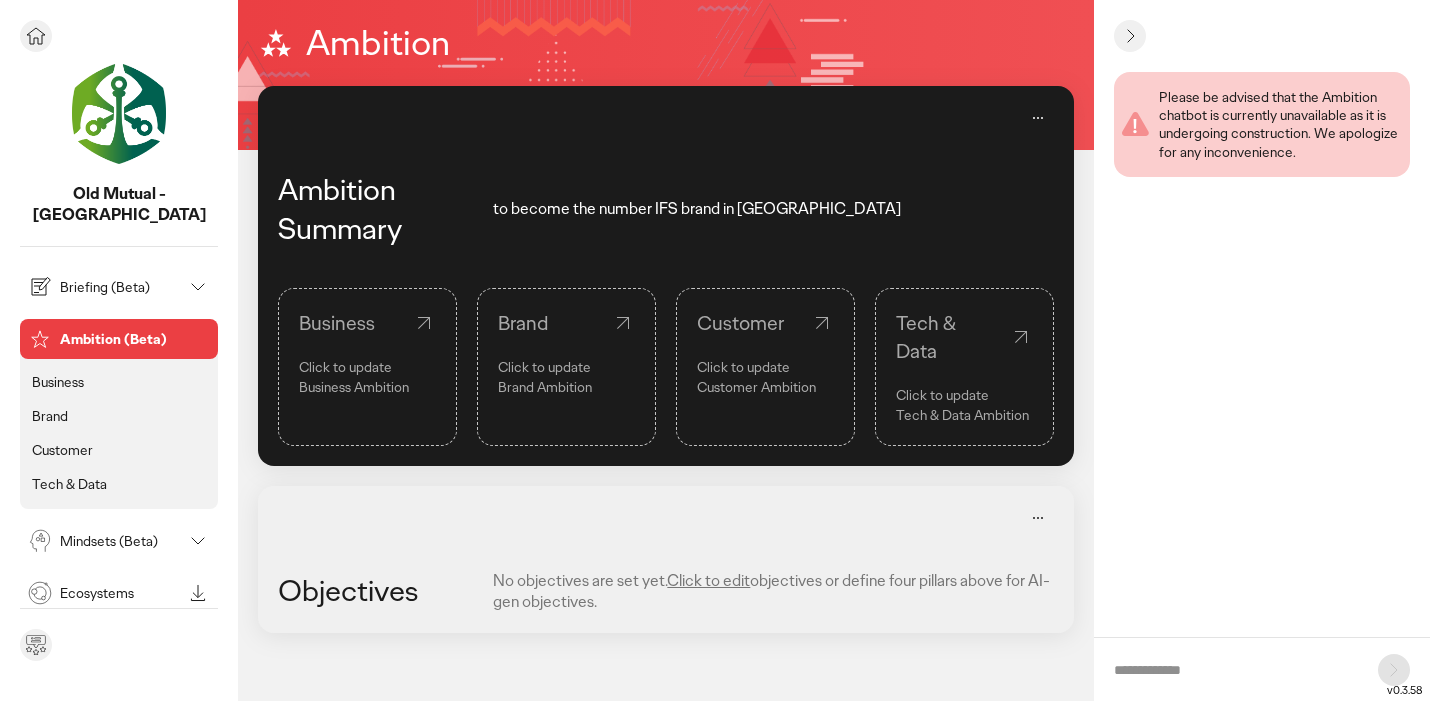 click on "Business" 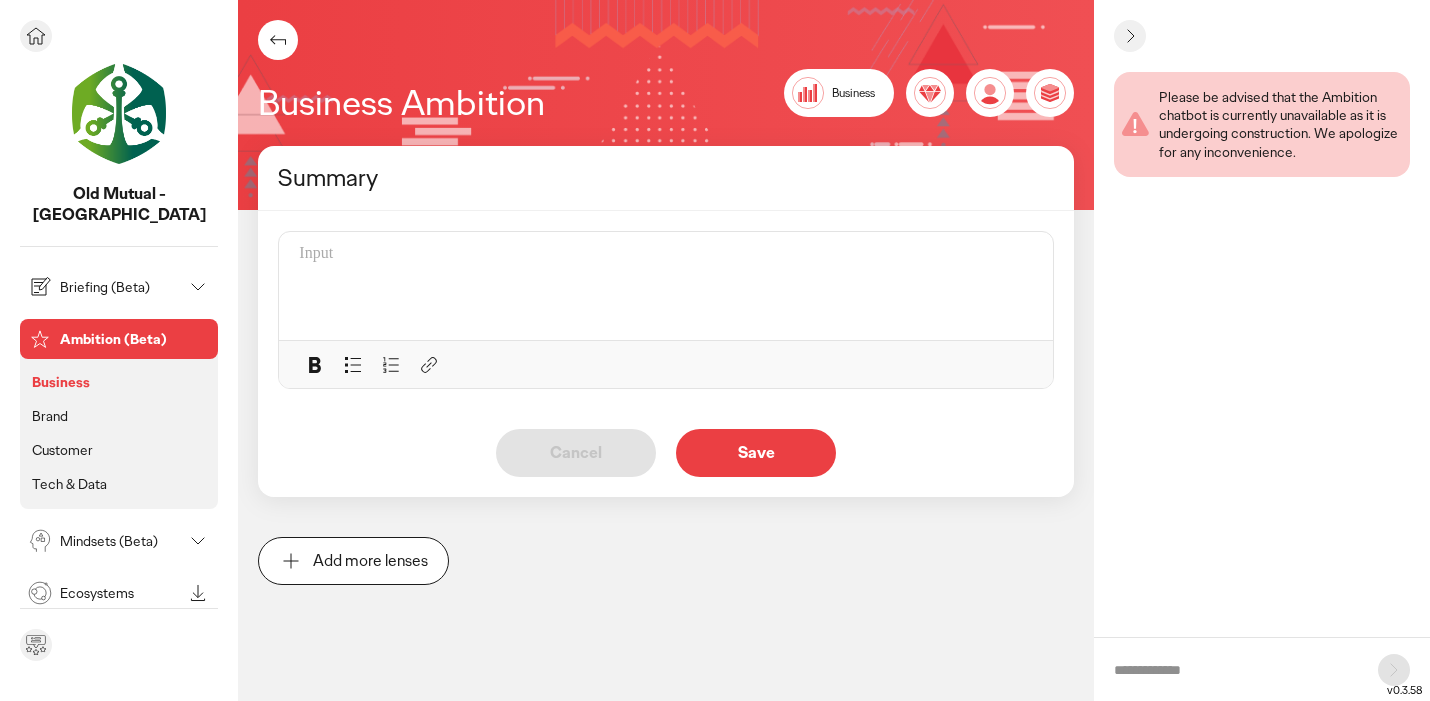 click on "Brand" at bounding box center [50, 416] 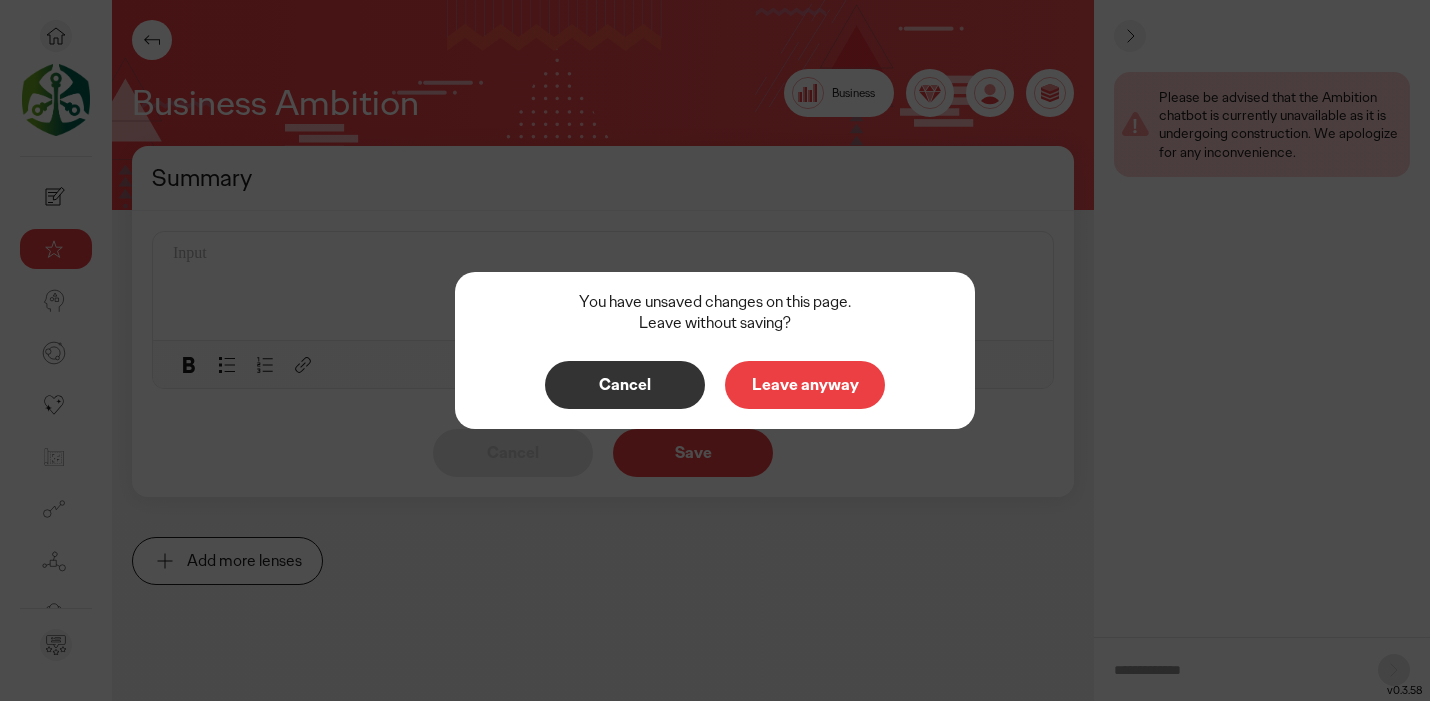 click on "Cancel" at bounding box center (625, 385) 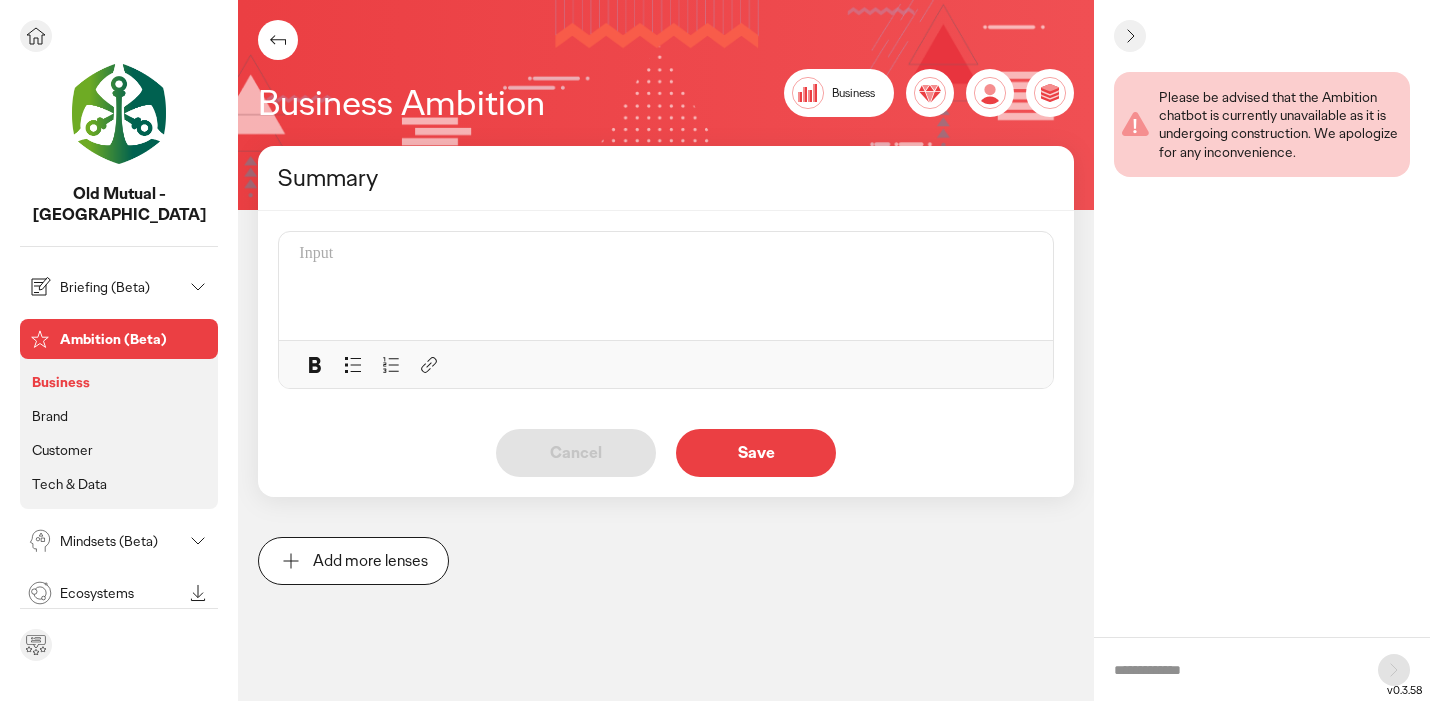 click on "Mindsets (Beta)" at bounding box center (103, 541) 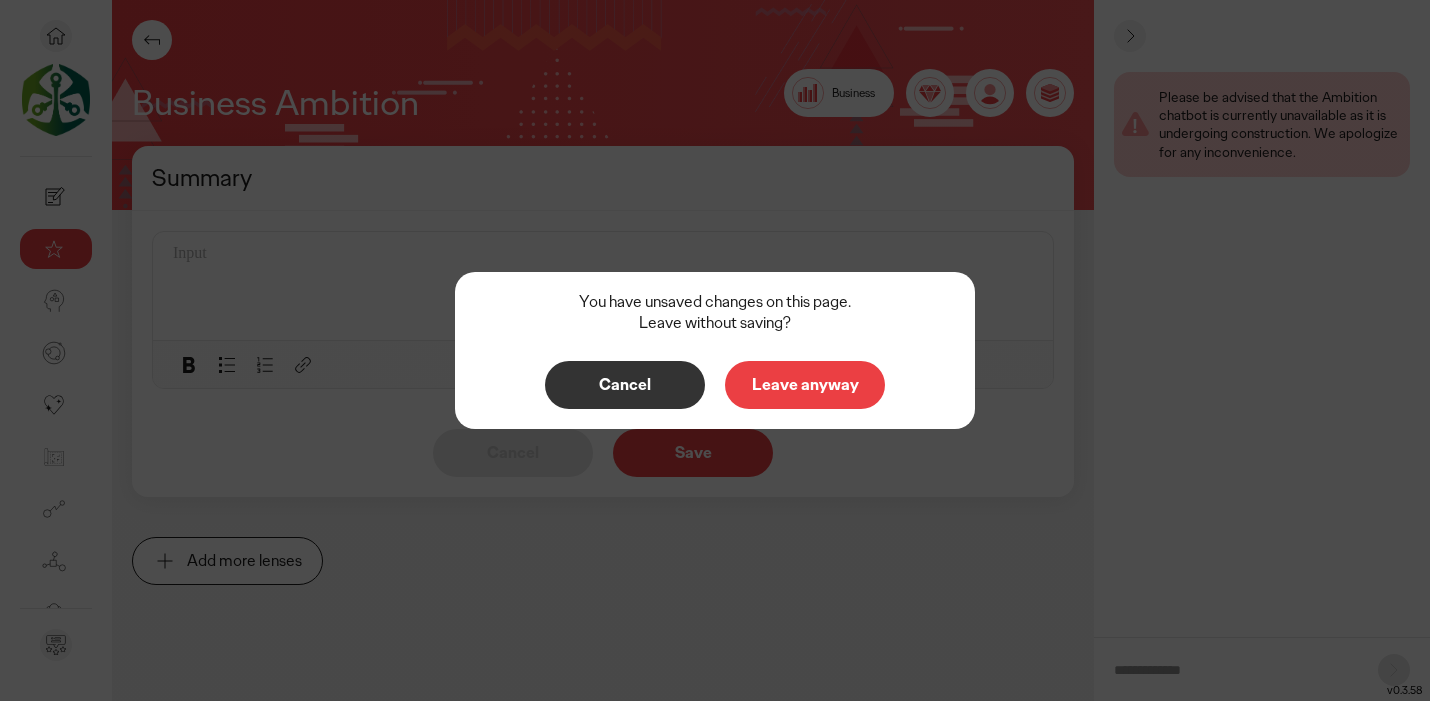 click on "Leave anyway" at bounding box center (805, 385) 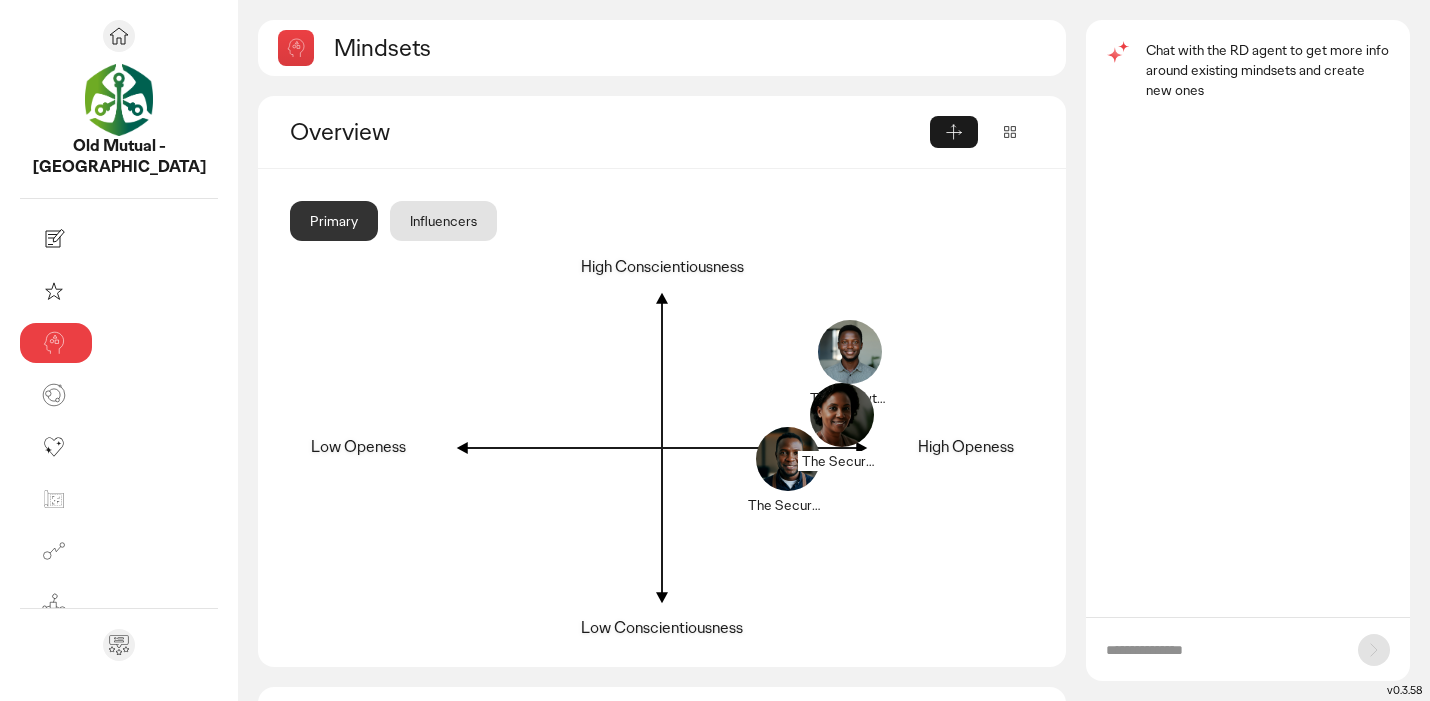 click 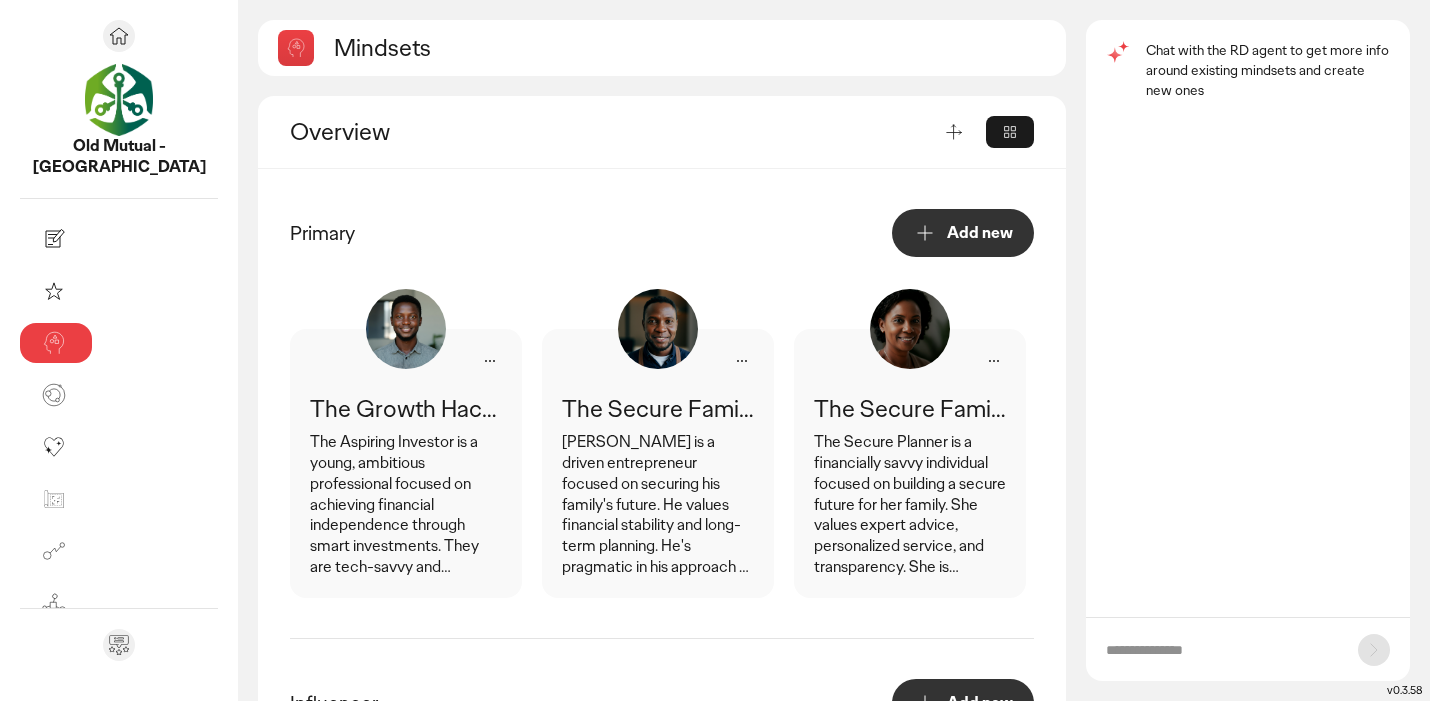 click on "The Aspiring Investor is a young, ambitious professional focused on achieving financial independence through smart investments. They are tech-savvy and comfortable using online platforms for managing their finances. They prioritize convenience and quick returns but also understand the need for responsible risk management. Their investment decisions are driven by a desire for financial freedom and the ability to pursue their life ambitions." at bounding box center [406, 505] 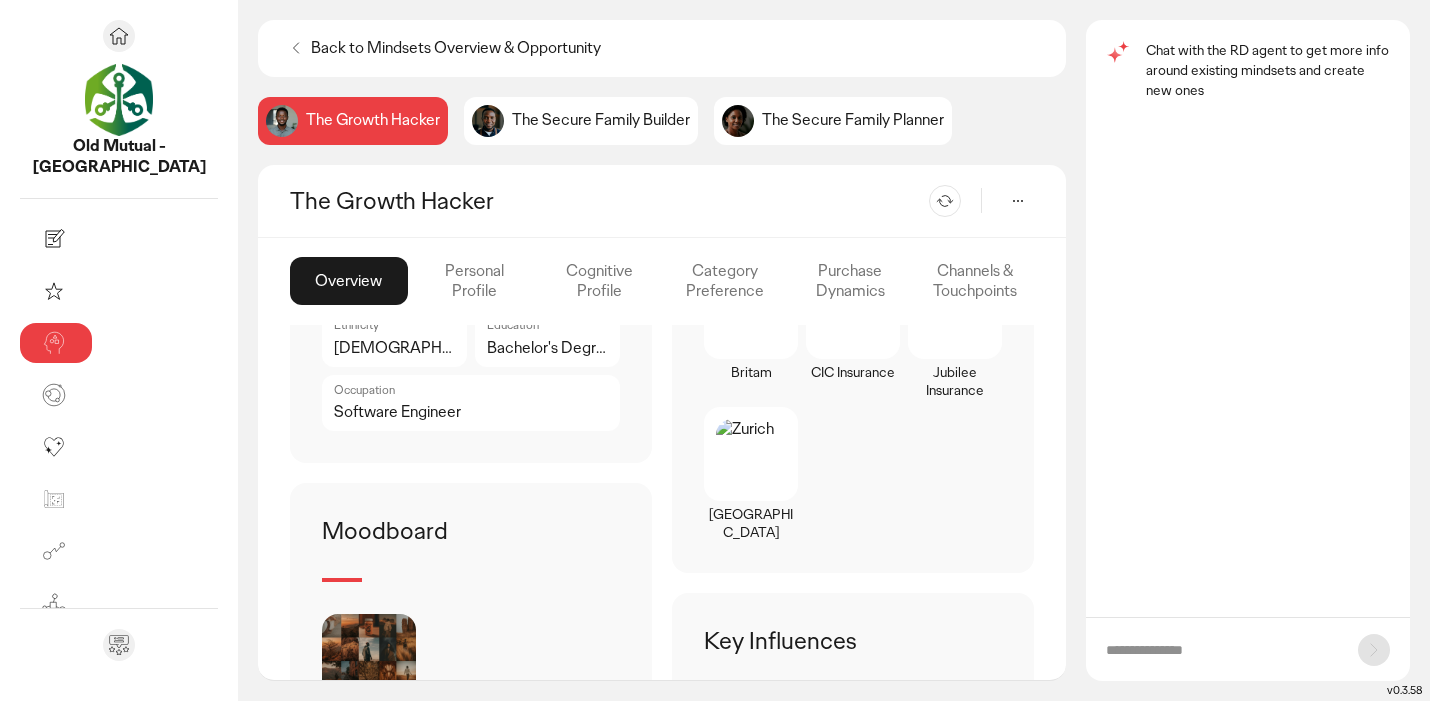 scroll, scrollTop: 937, scrollLeft: 0, axis: vertical 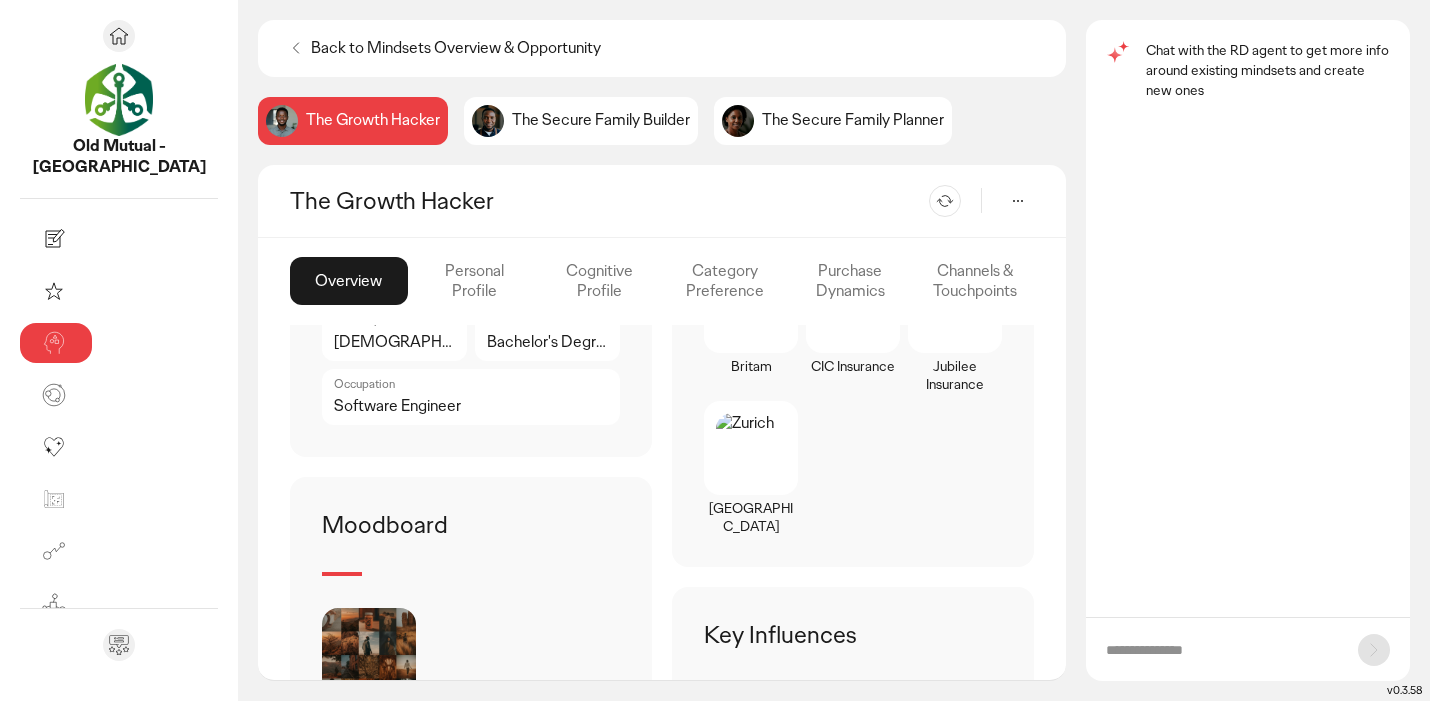 click 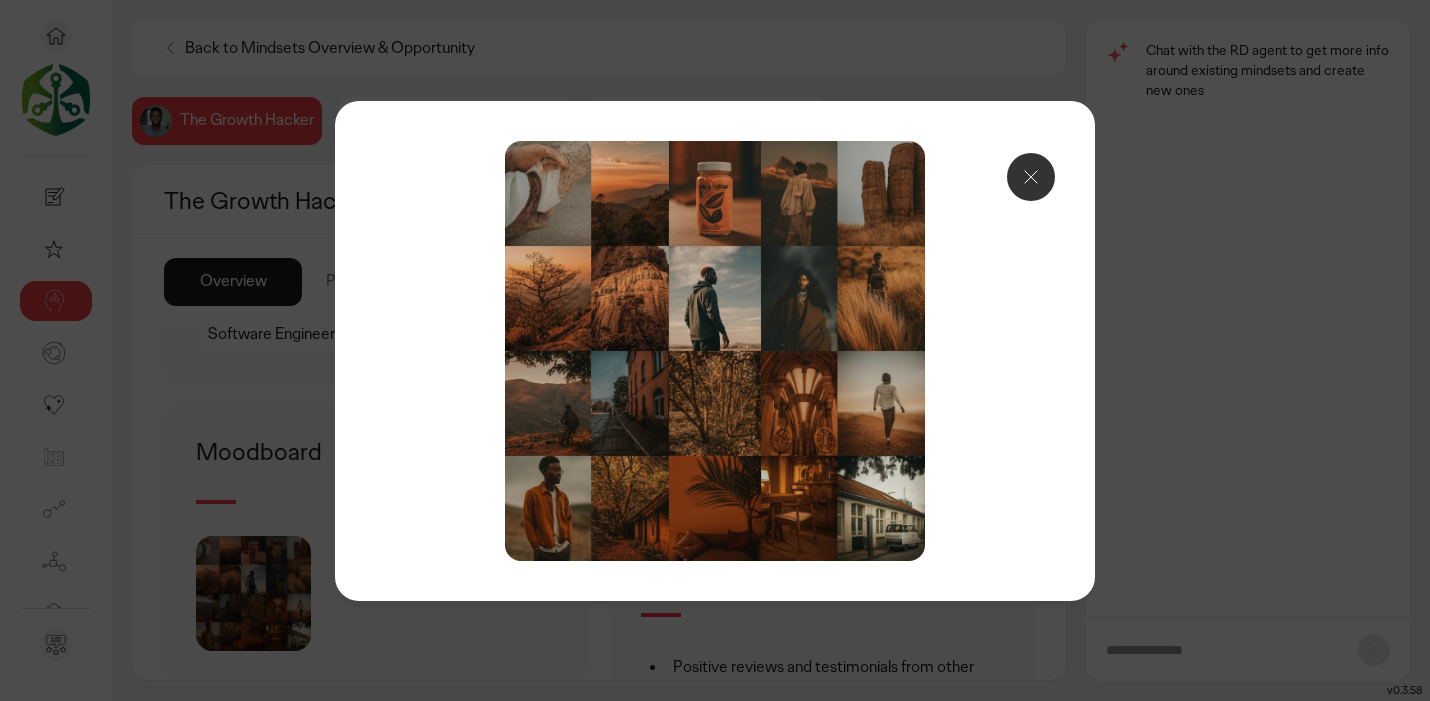 click at bounding box center (1031, 177) 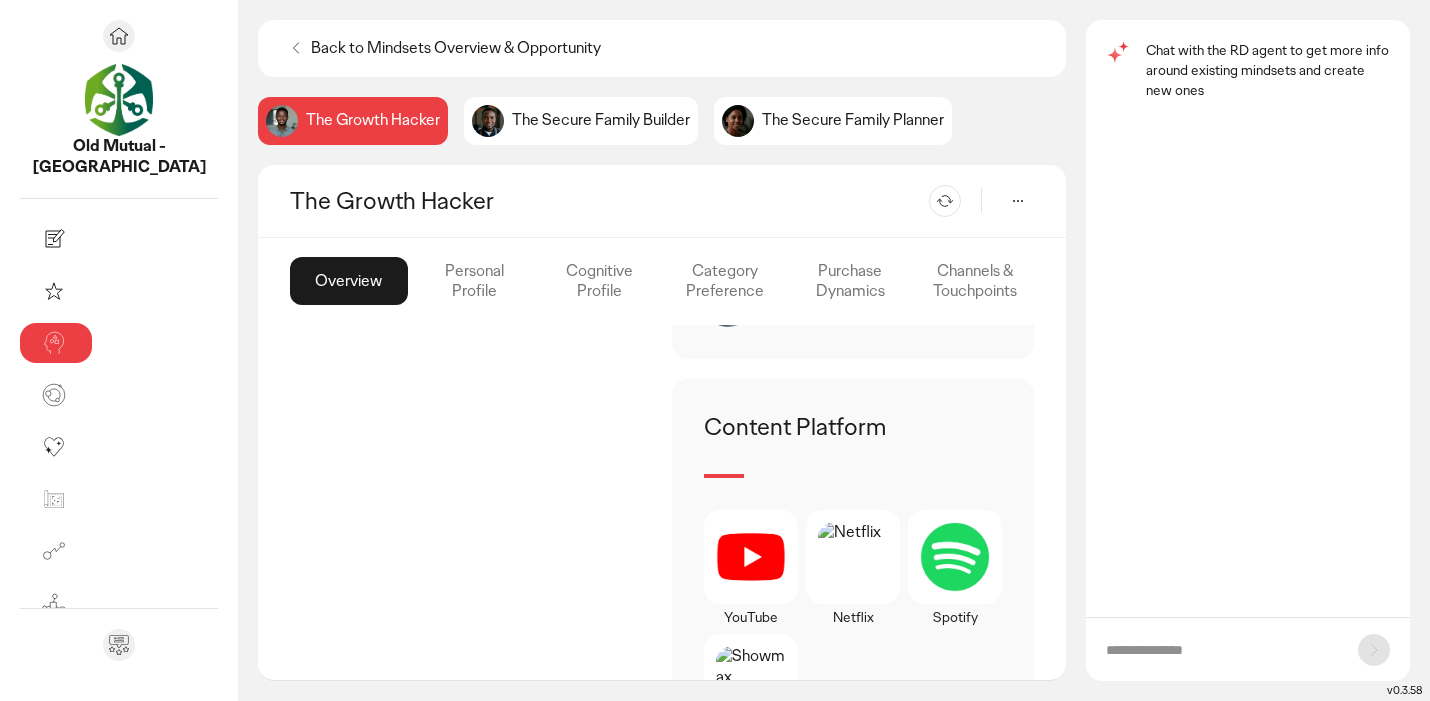 scroll, scrollTop: 1680, scrollLeft: 0, axis: vertical 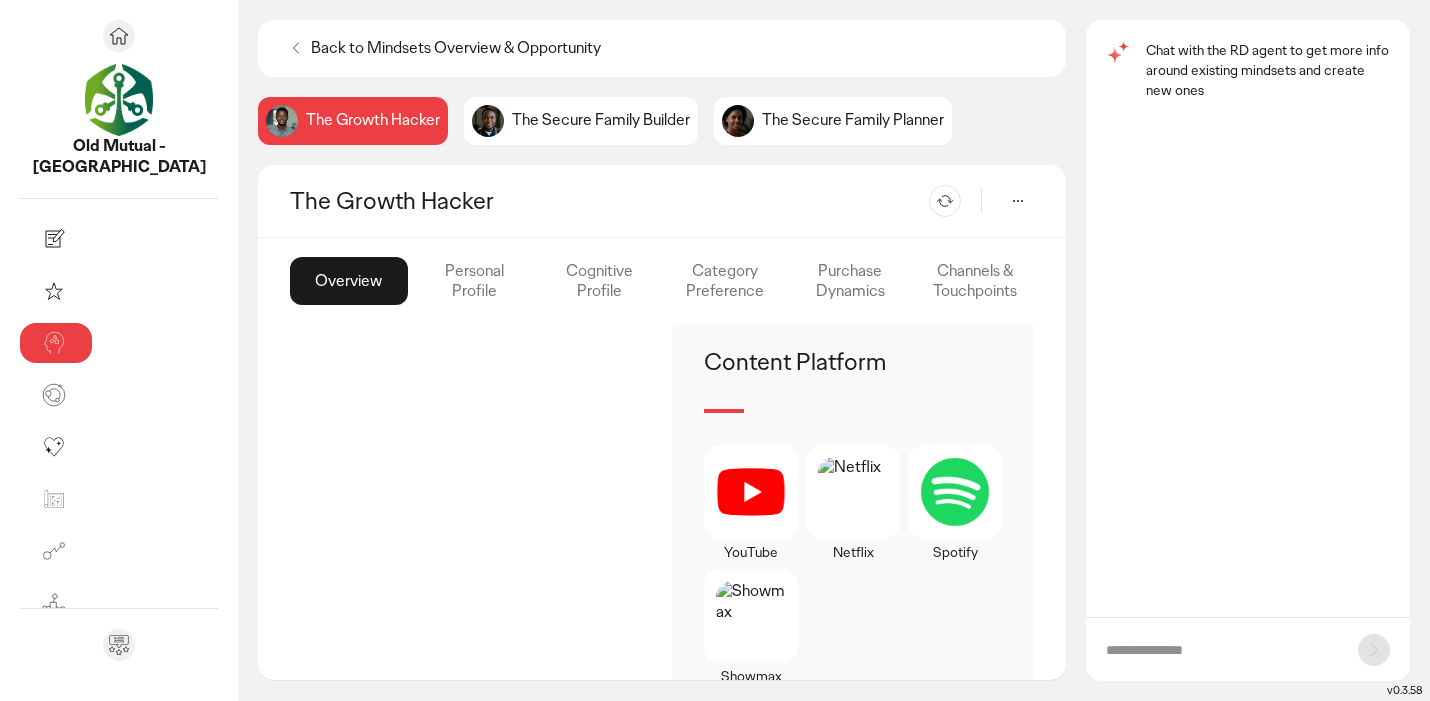 click on "Personal Profile" 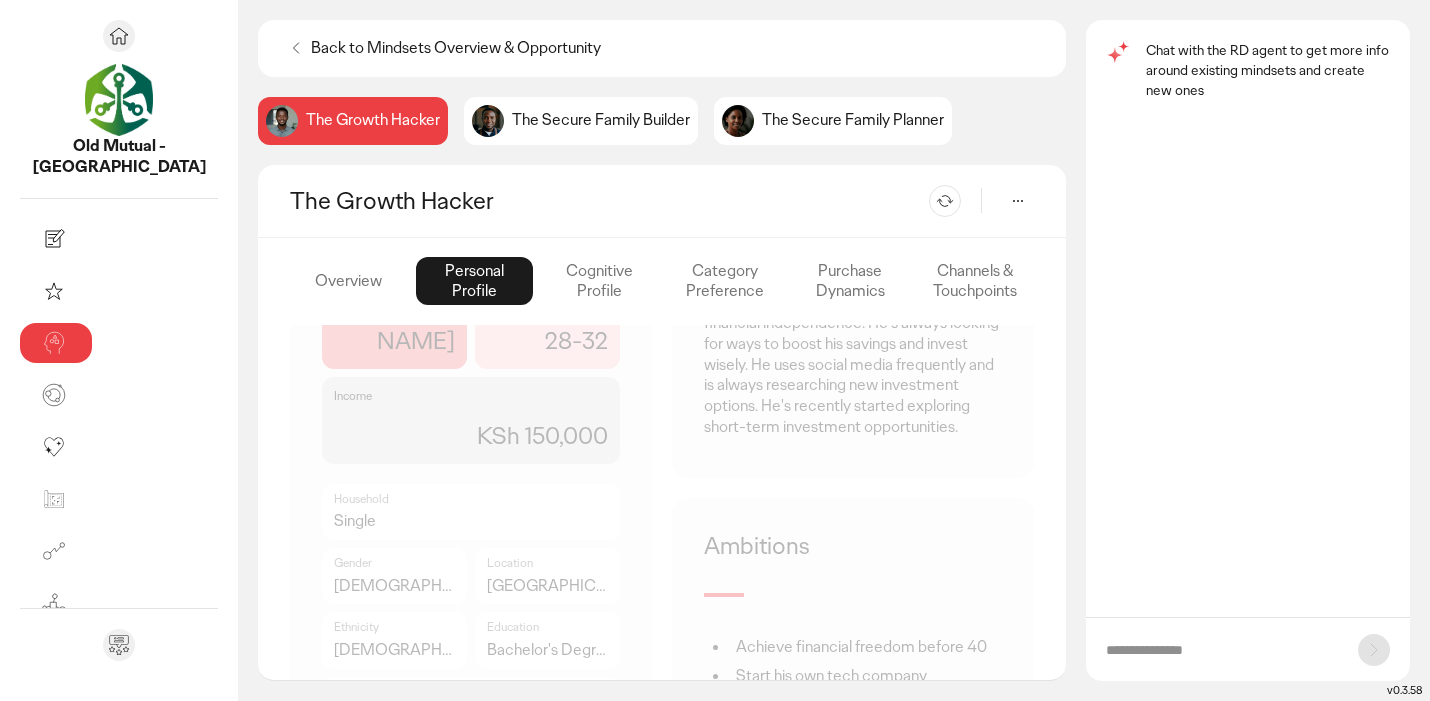 scroll, scrollTop: 634, scrollLeft: 0, axis: vertical 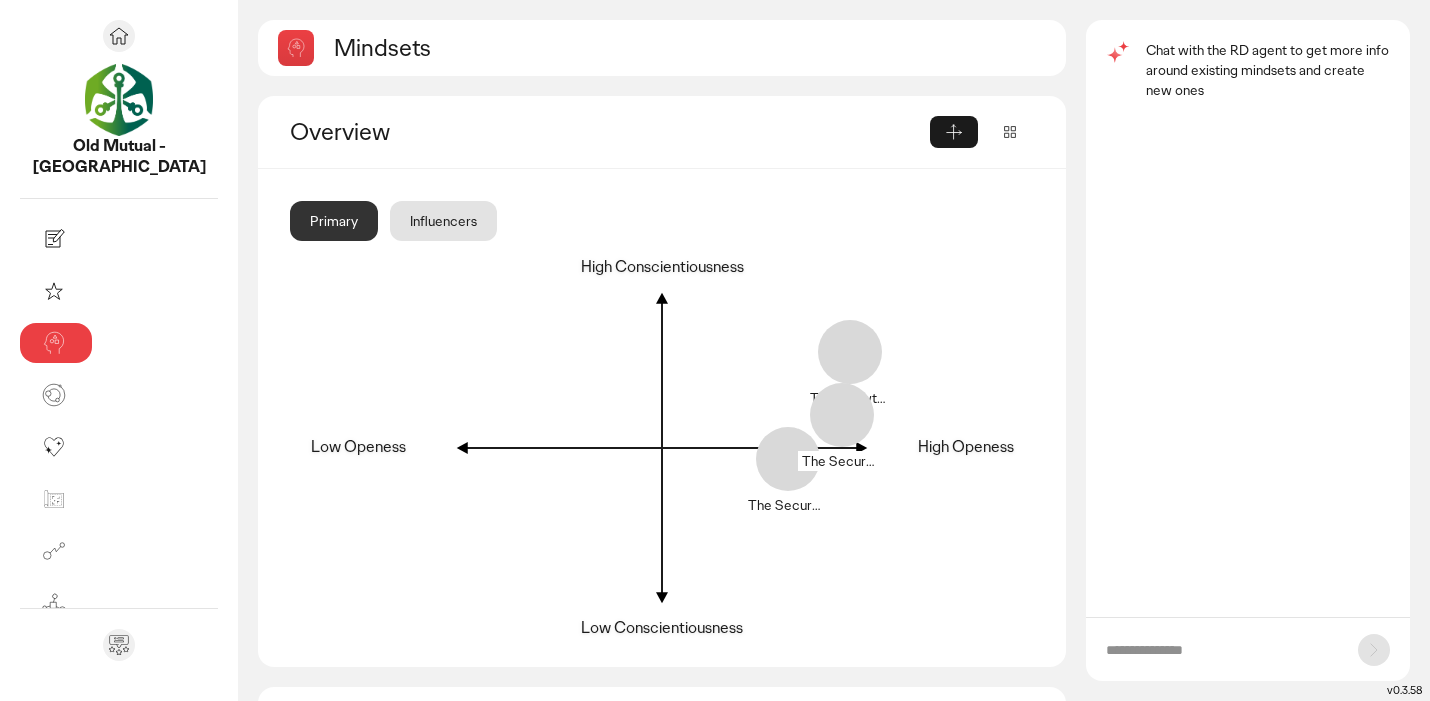 click 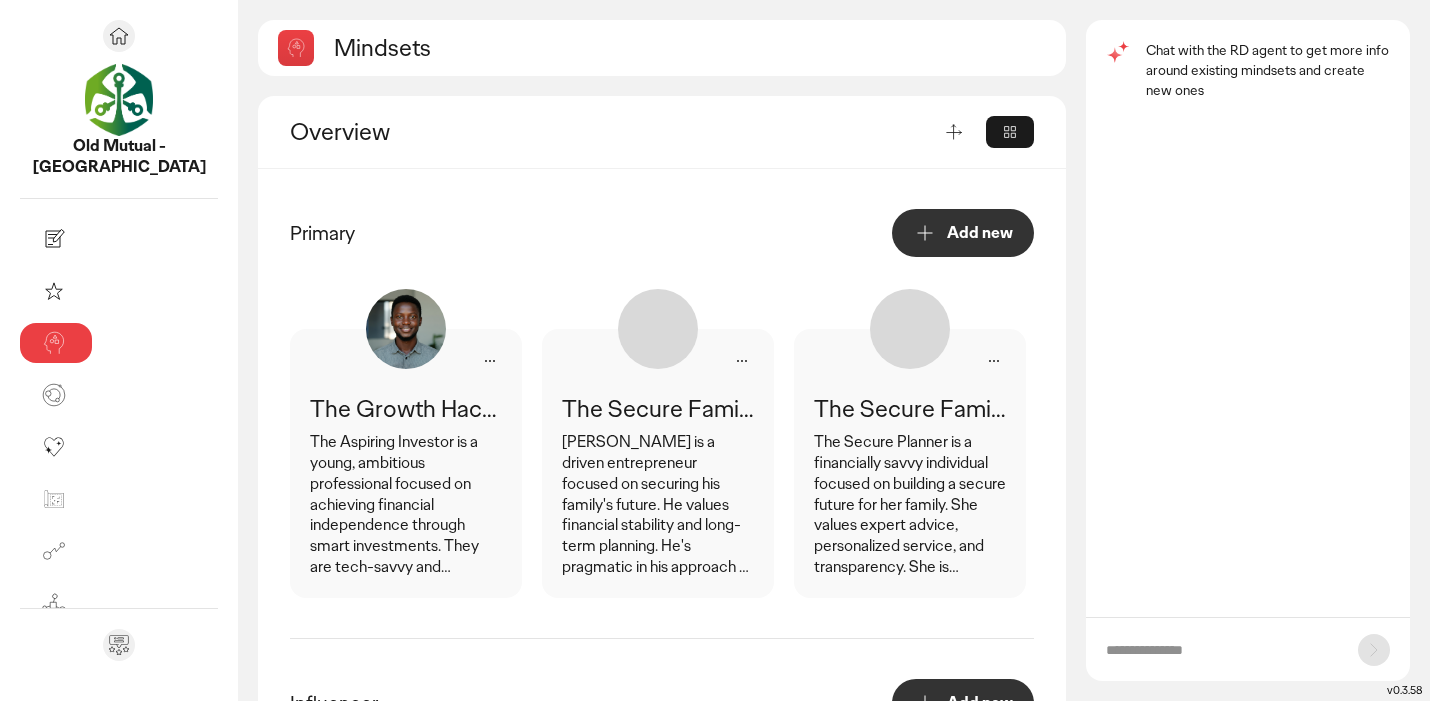 click on "The Aspiring Investor is a young, ambitious professional focused on achieving financial independence through smart investments. They are tech-savvy and comfortable using online platforms for managing their finances. They prioritize convenience and quick returns but also understand the need for responsible risk management. Their investment decisions are driven by a desire for financial freedom and the ability to pursue their life ambitions." at bounding box center (406, 505) 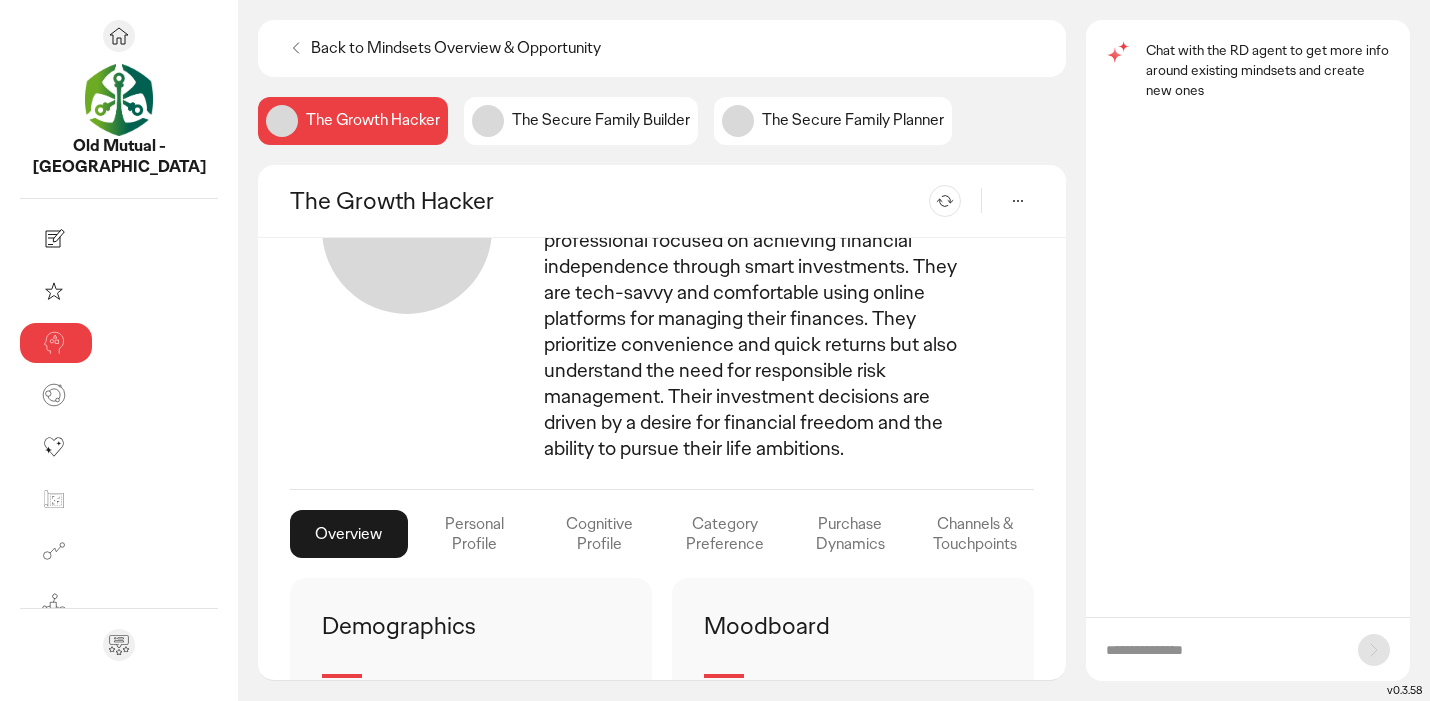 click on "Personal Profile" 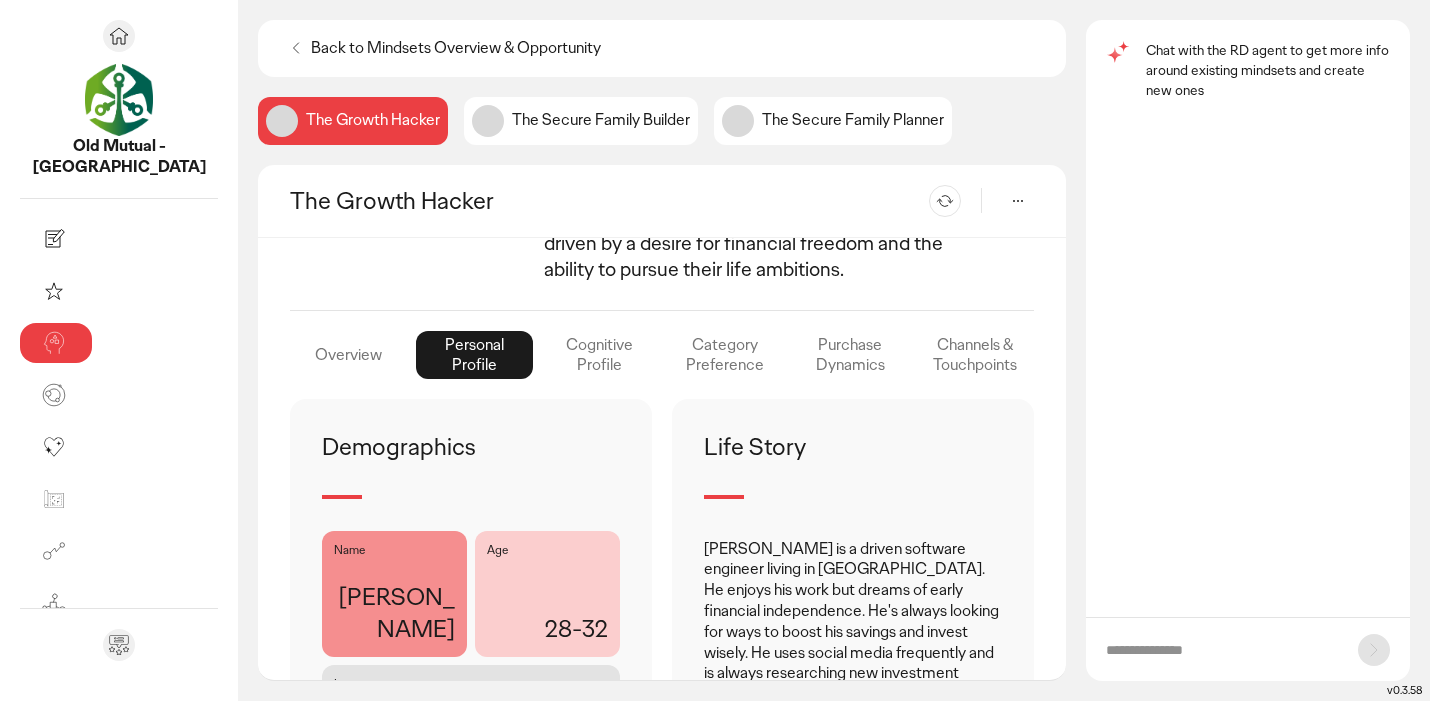 scroll, scrollTop: 342, scrollLeft: 0, axis: vertical 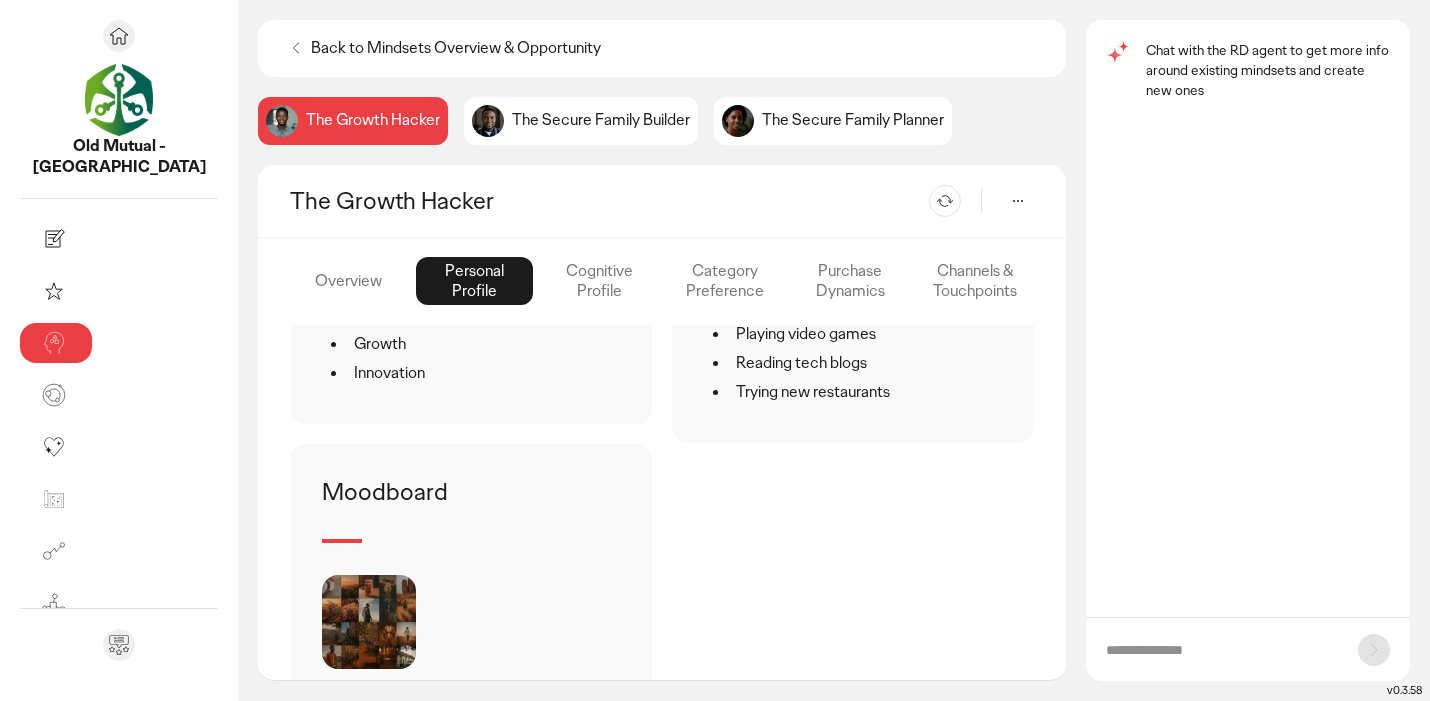 click on "Cognitive Profile" 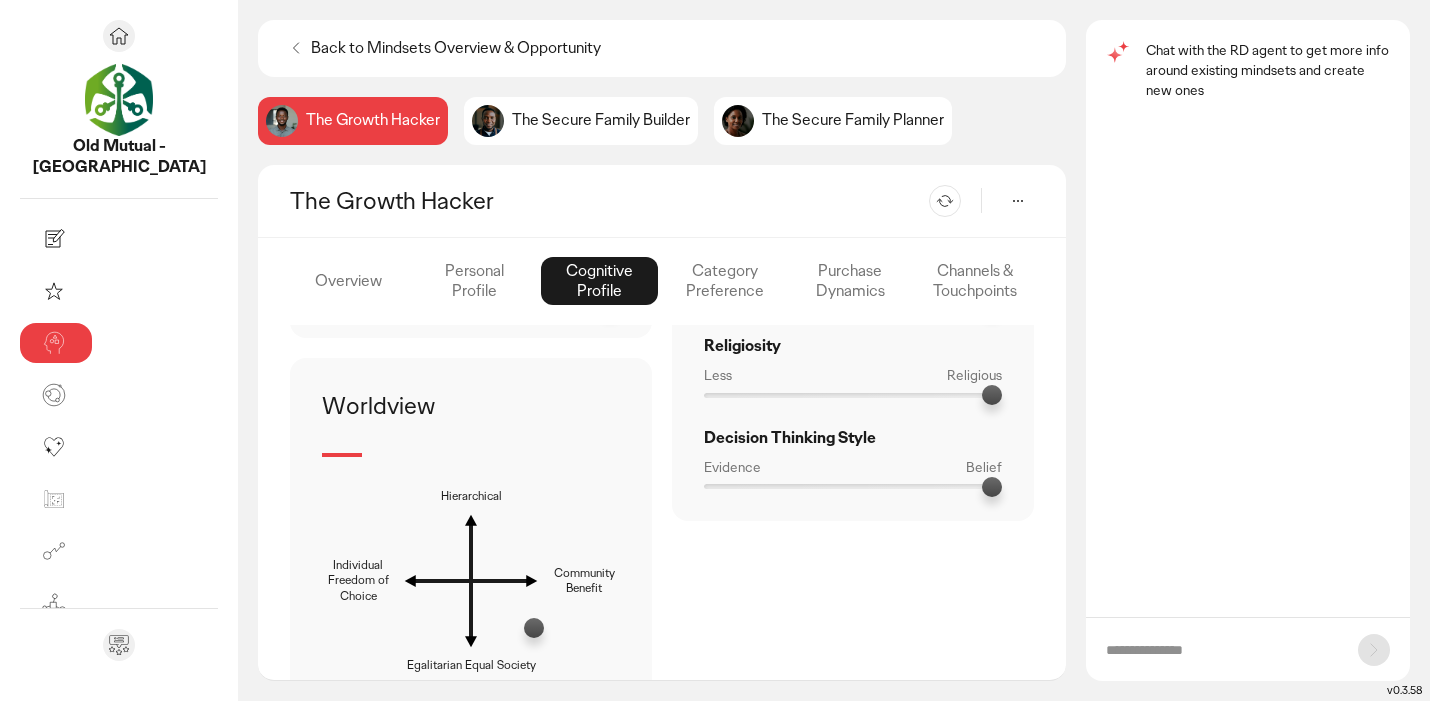 scroll, scrollTop: 984, scrollLeft: 0, axis: vertical 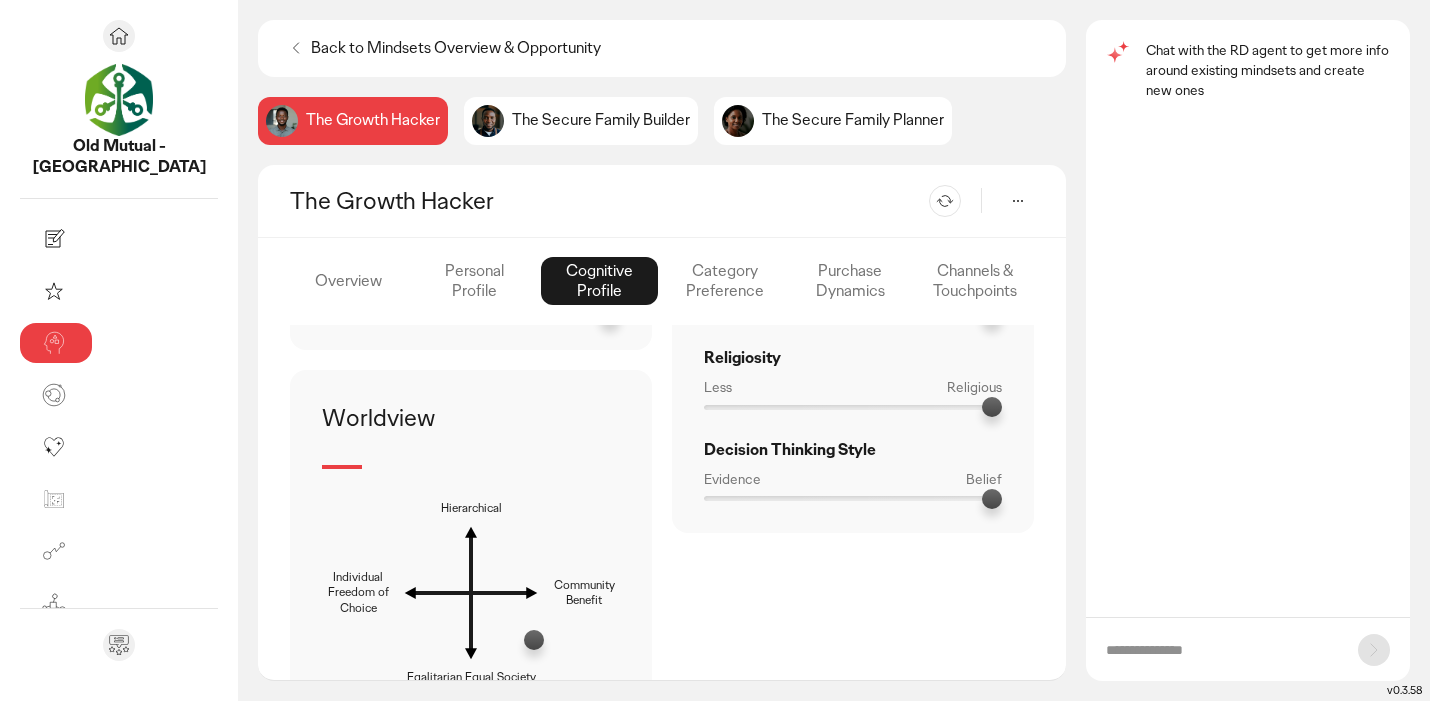 click on "Category Preference" 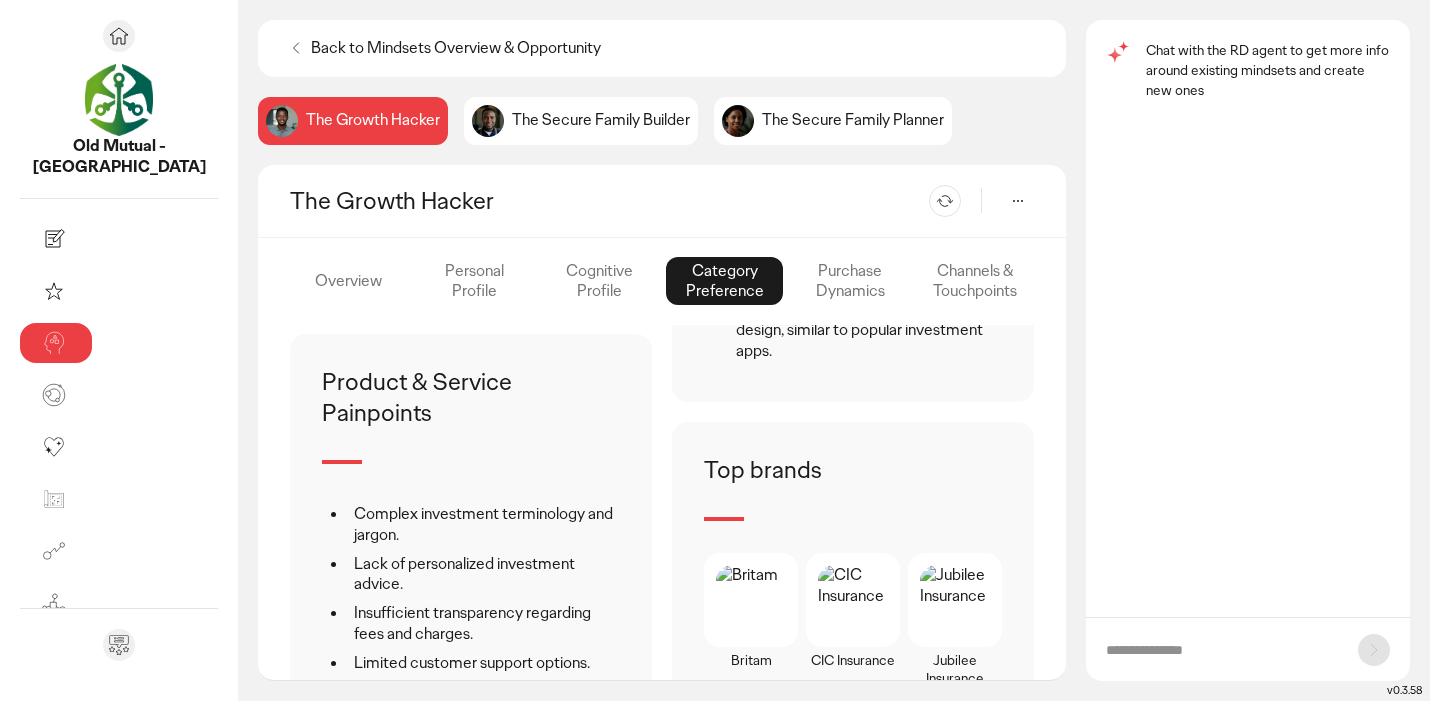 scroll, scrollTop: 1148, scrollLeft: 0, axis: vertical 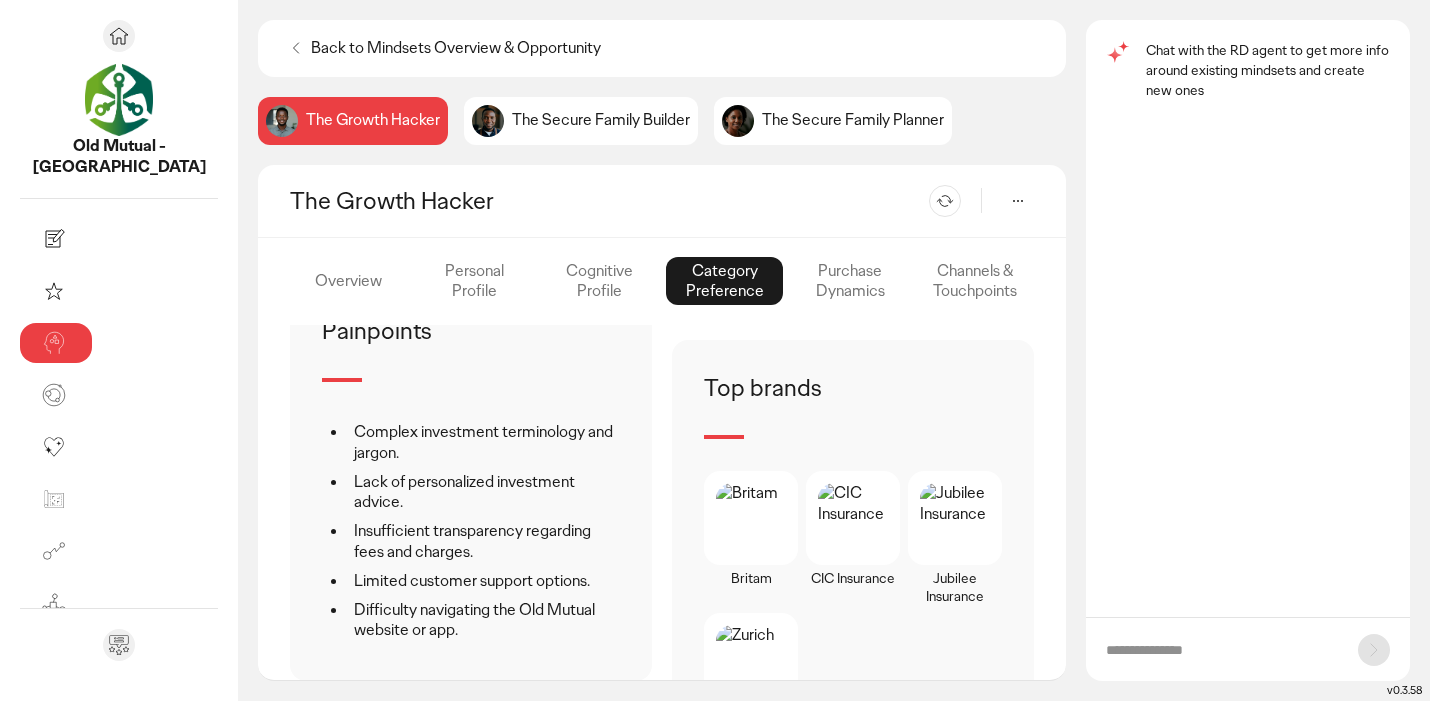 click on "Purchase Dynamics" 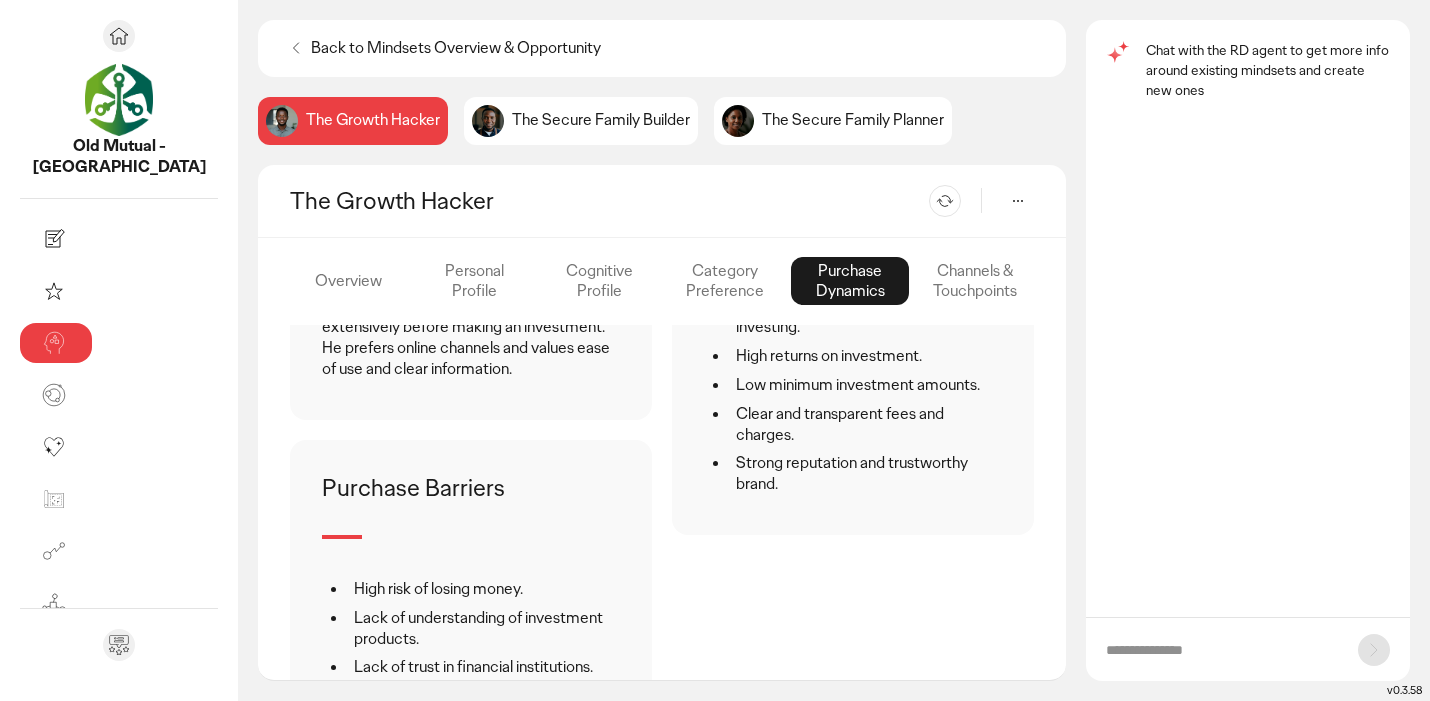 scroll, scrollTop: 589, scrollLeft: 0, axis: vertical 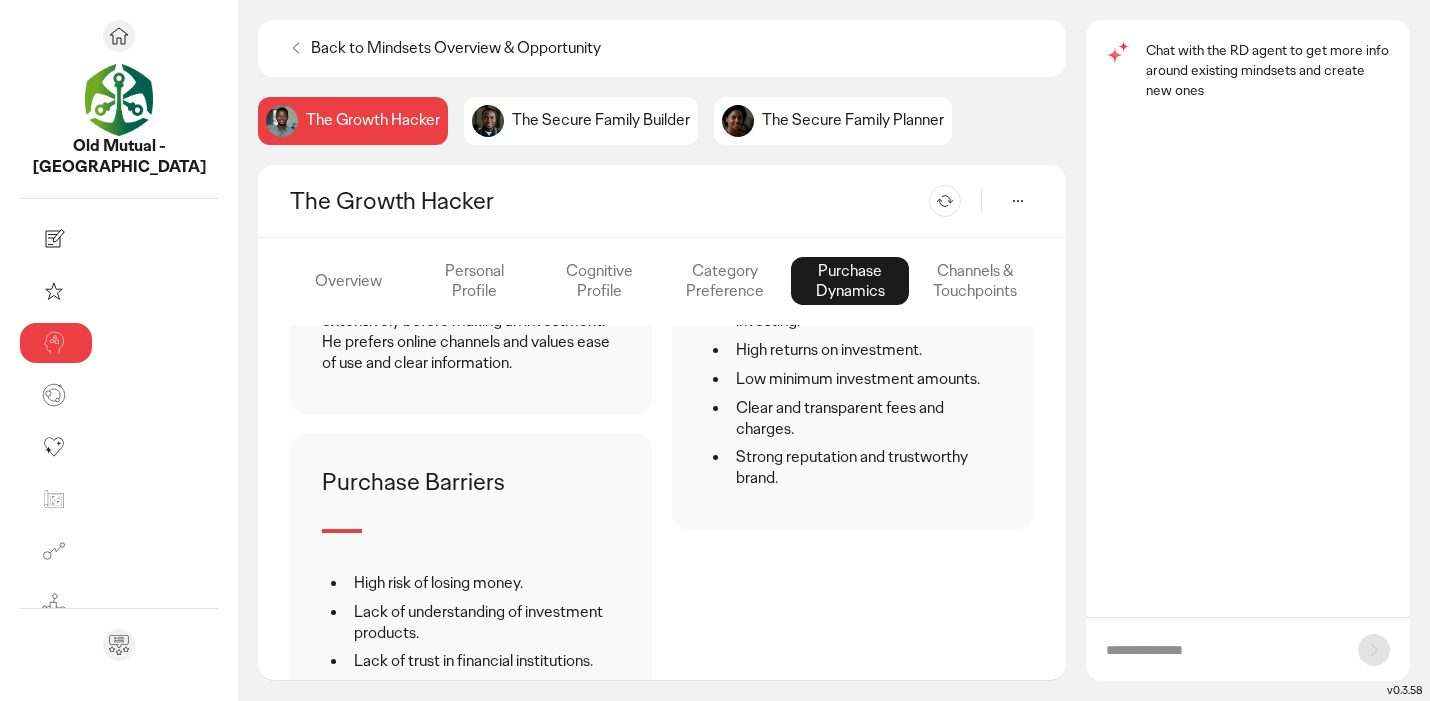 click on "Channels & Touchpoints" 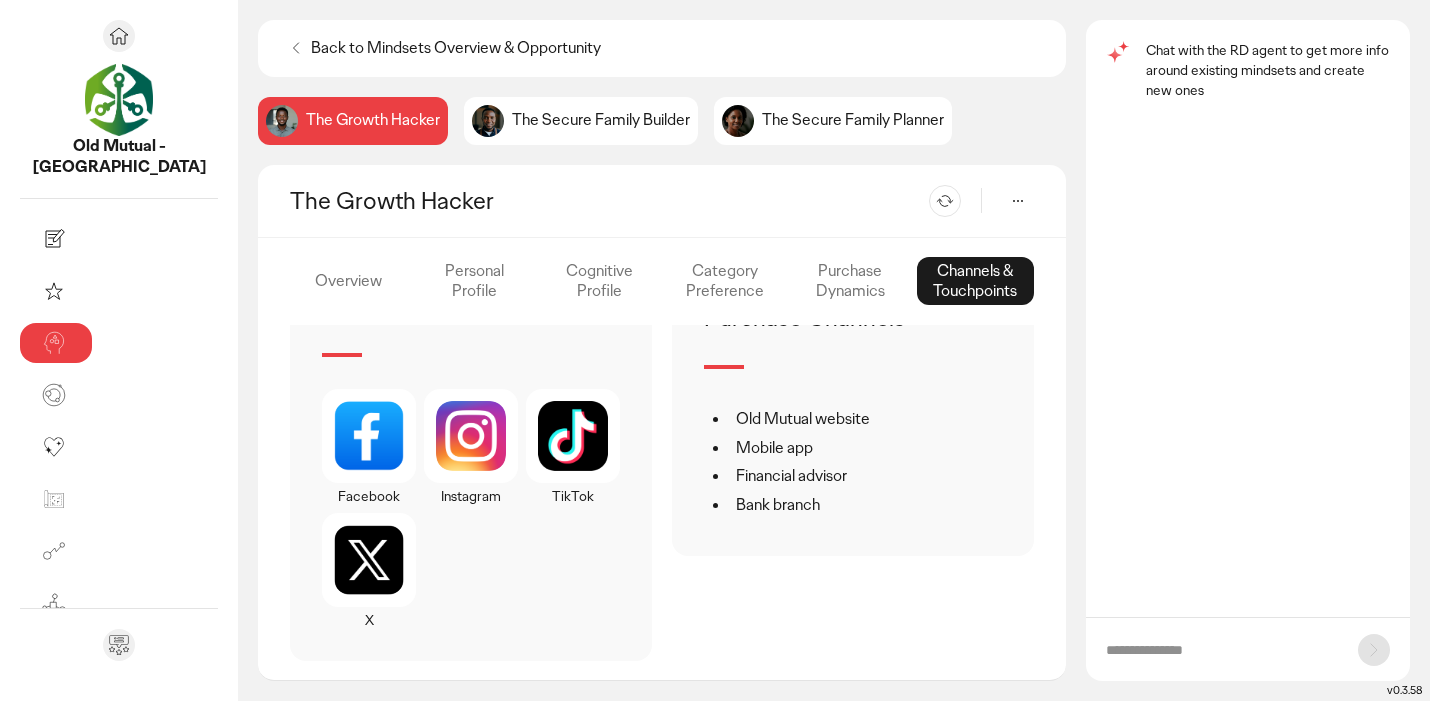 scroll, scrollTop: 1377, scrollLeft: 0, axis: vertical 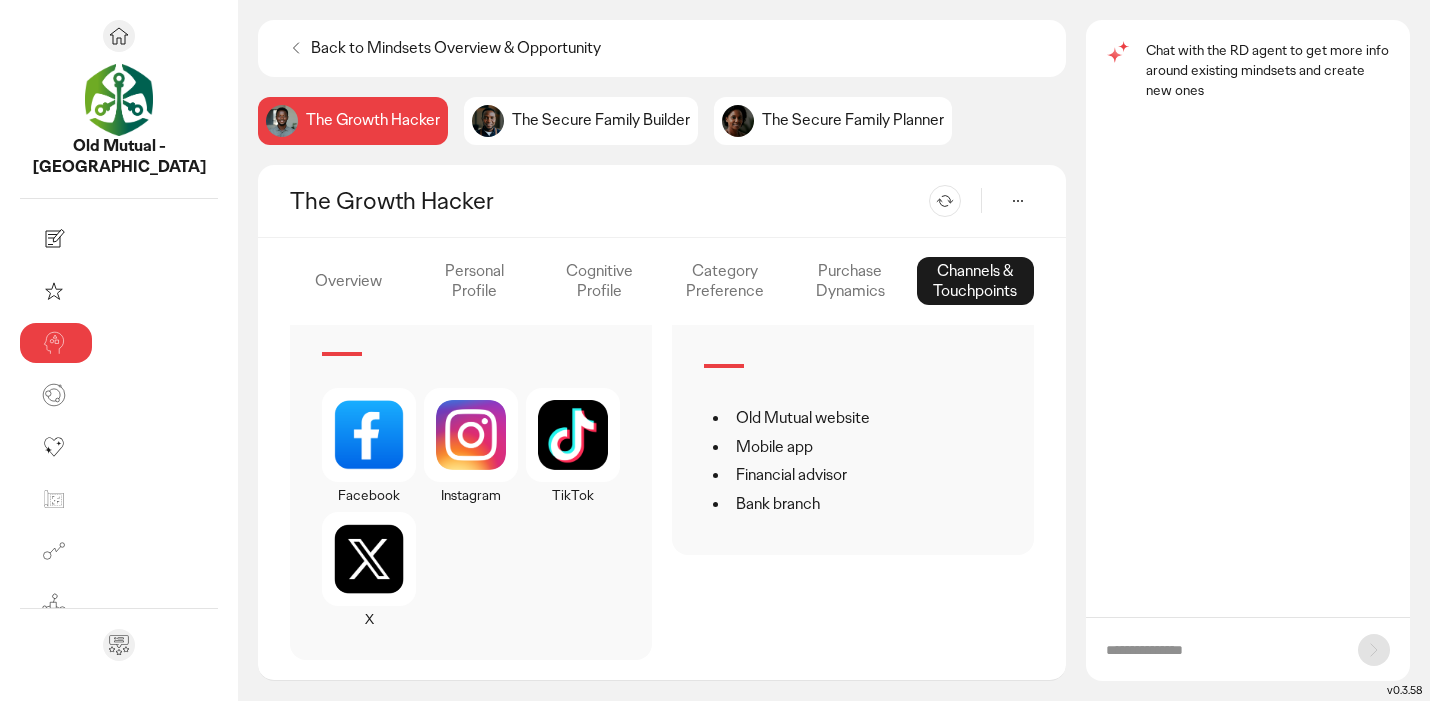 click on "The Secure Family Builder" 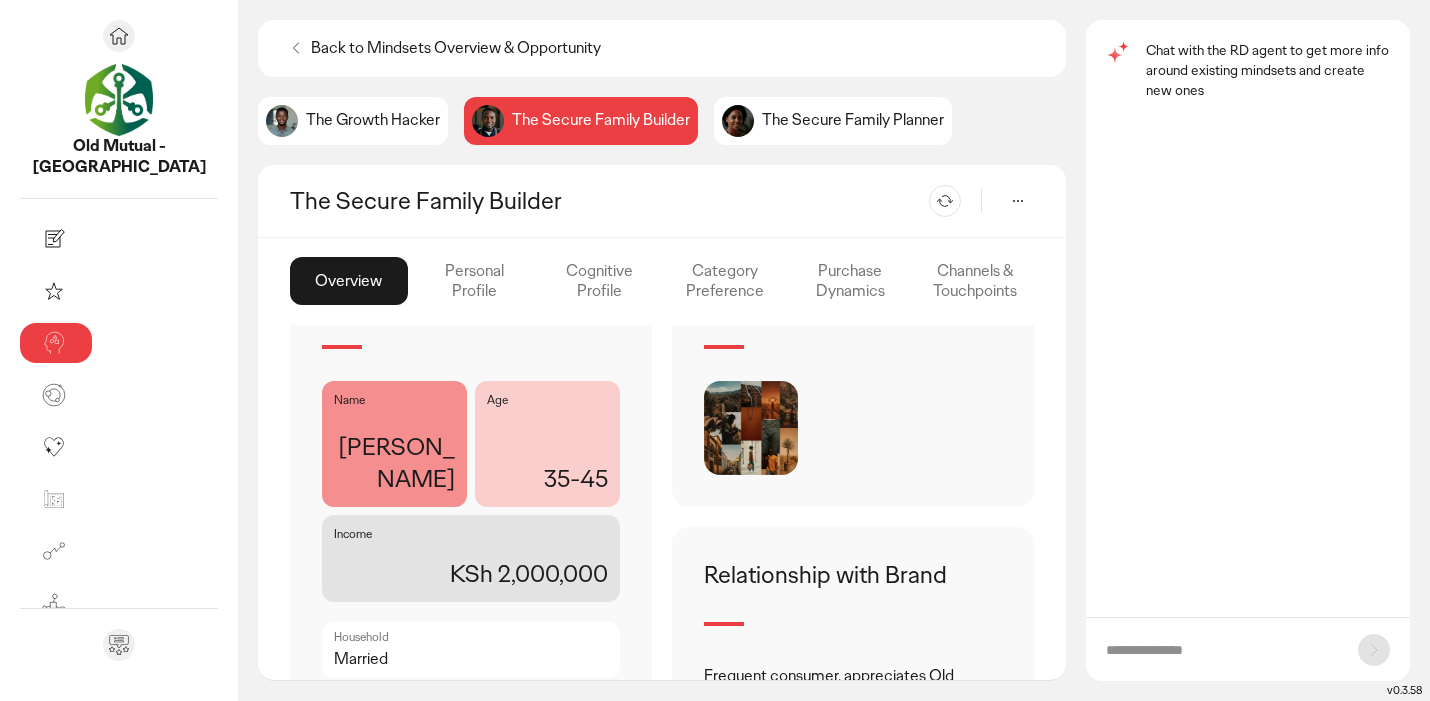 scroll, scrollTop: 485, scrollLeft: 0, axis: vertical 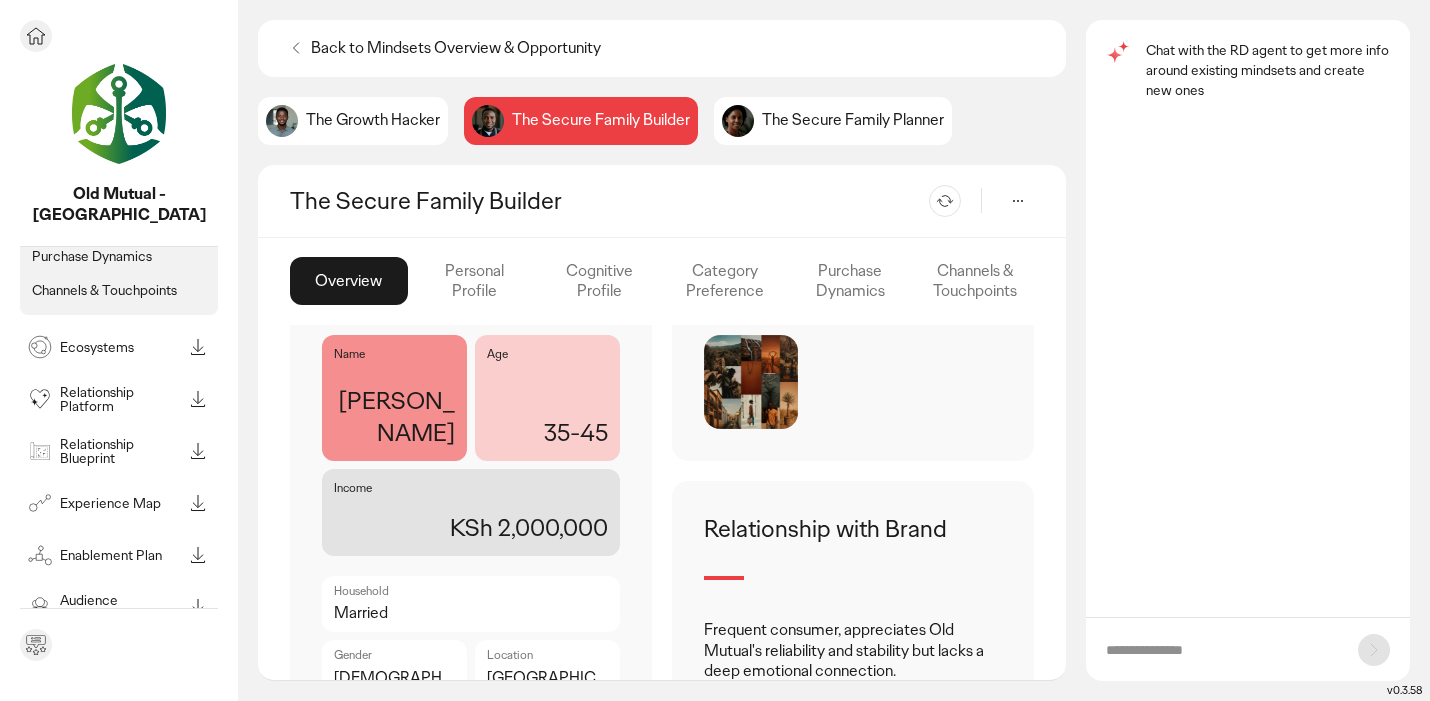 click 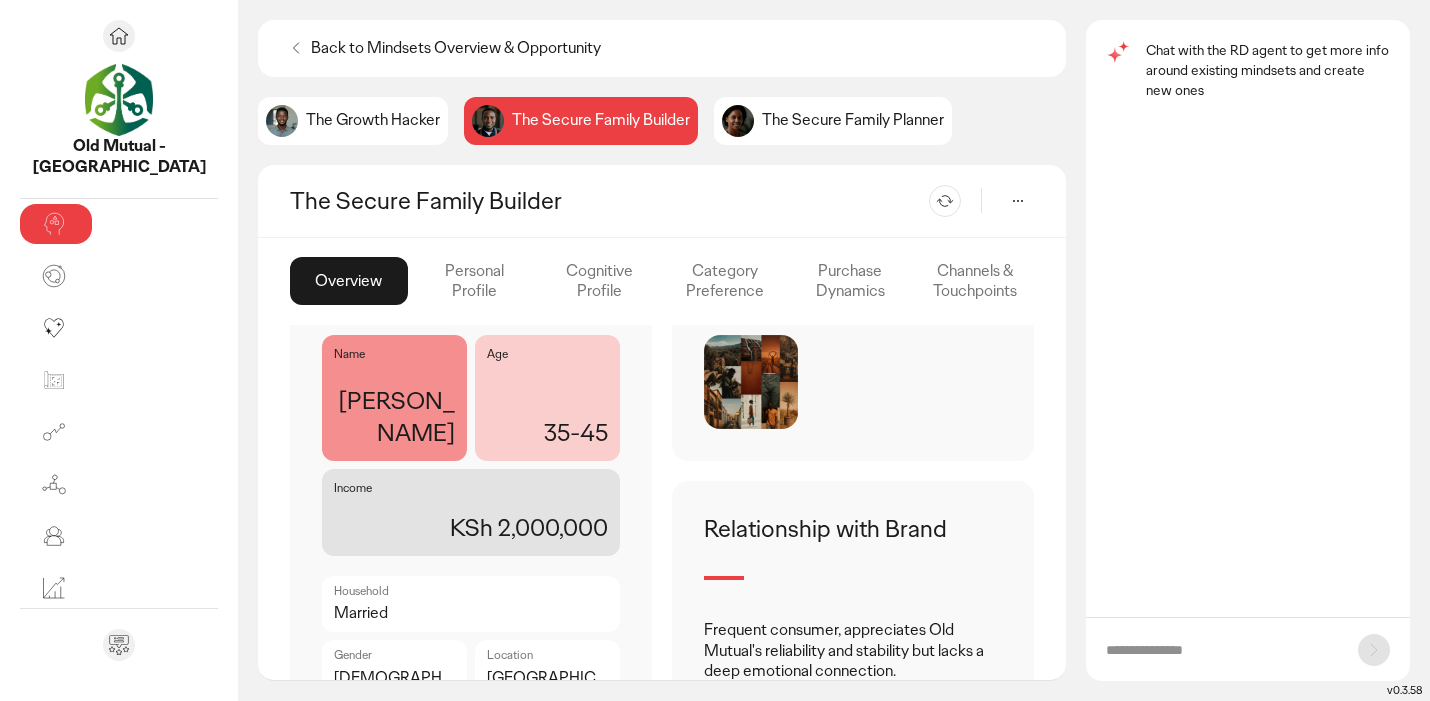 scroll, scrollTop: 439, scrollLeft: 0, axis: vertical 